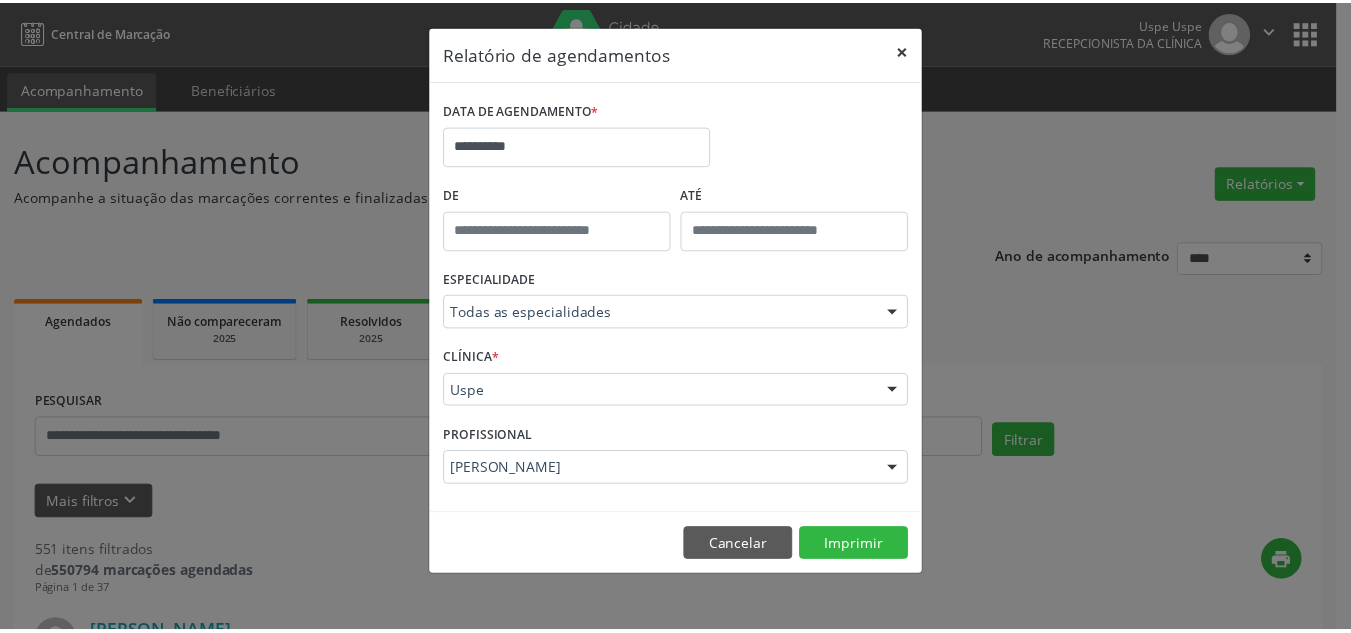 scroll, scrollTop: 0, scrollLeft: 0, axis: both 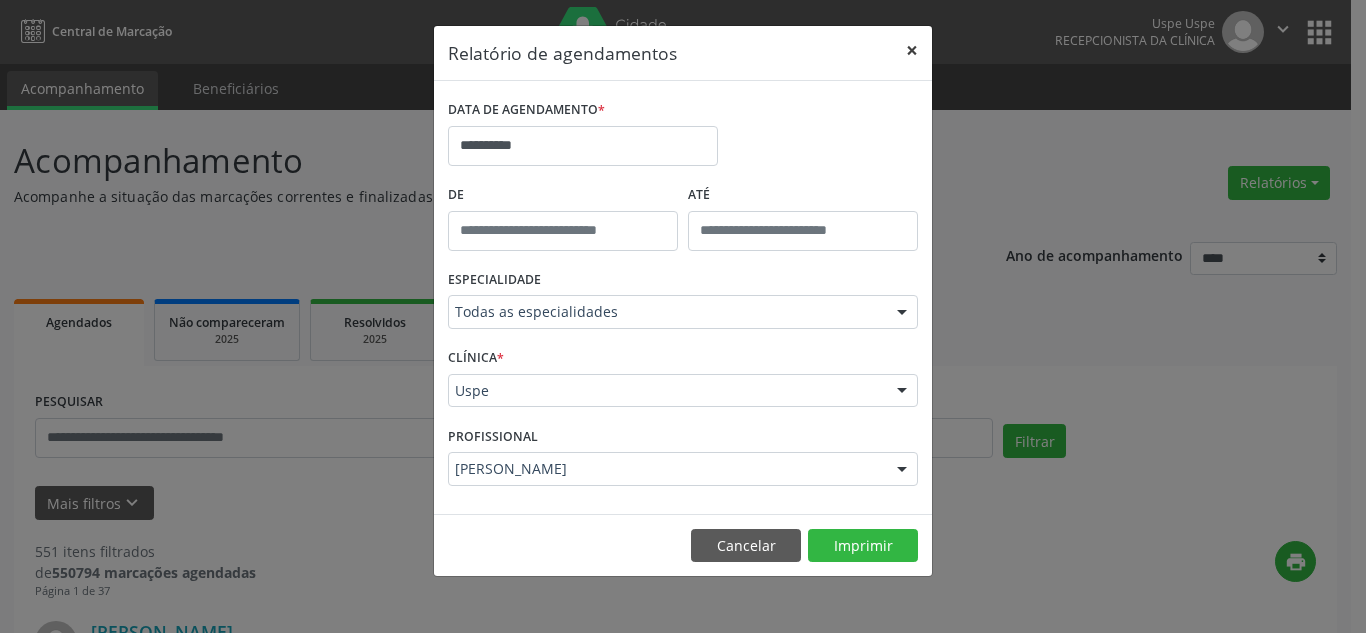 click on "×" at bounding box center (912, 50) 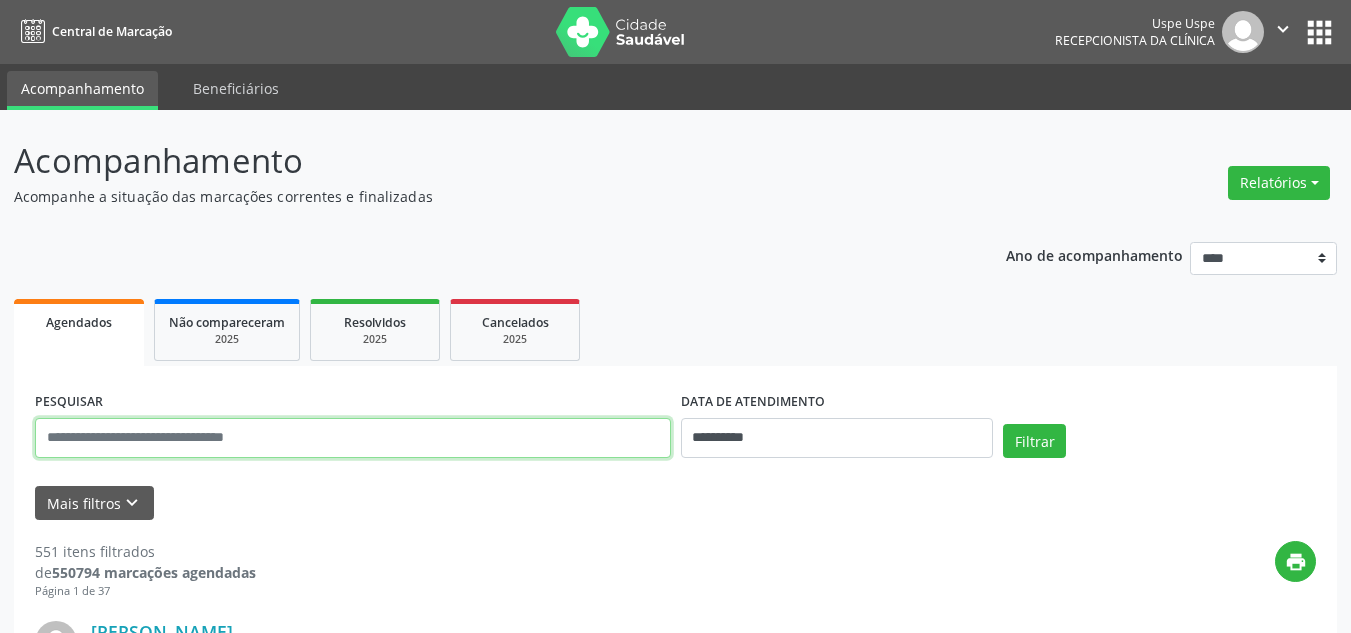 click at bounding box center (353, 438) 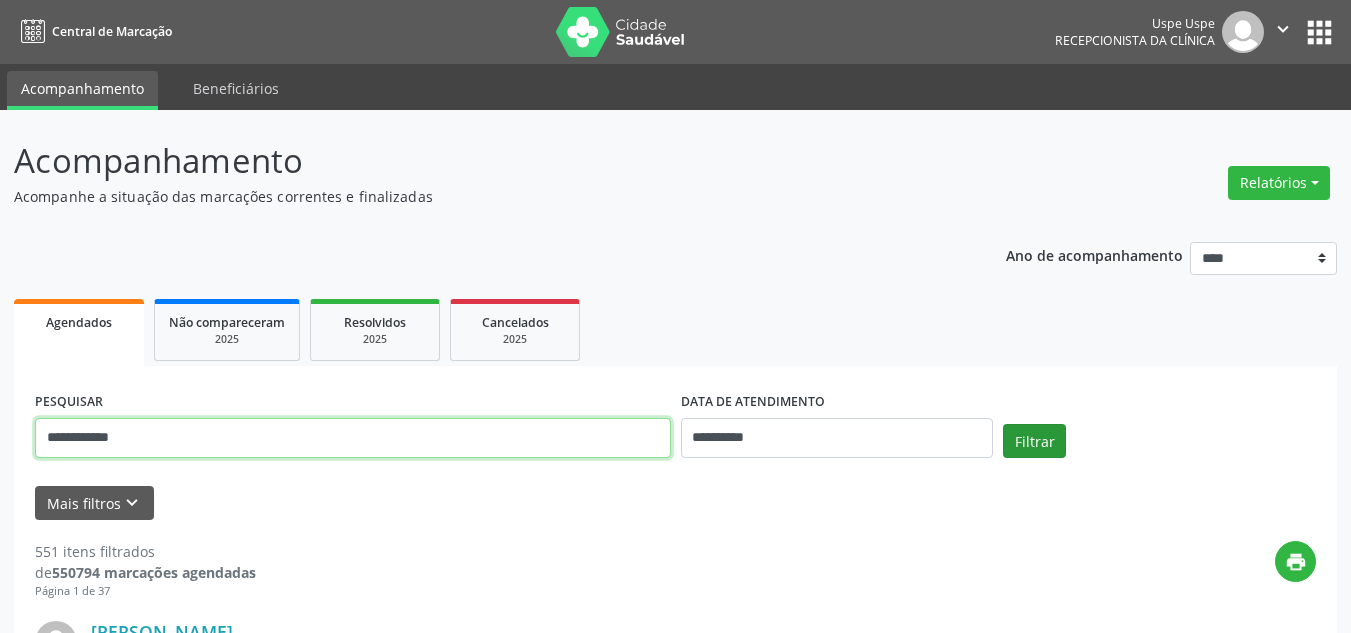 type on "**********" 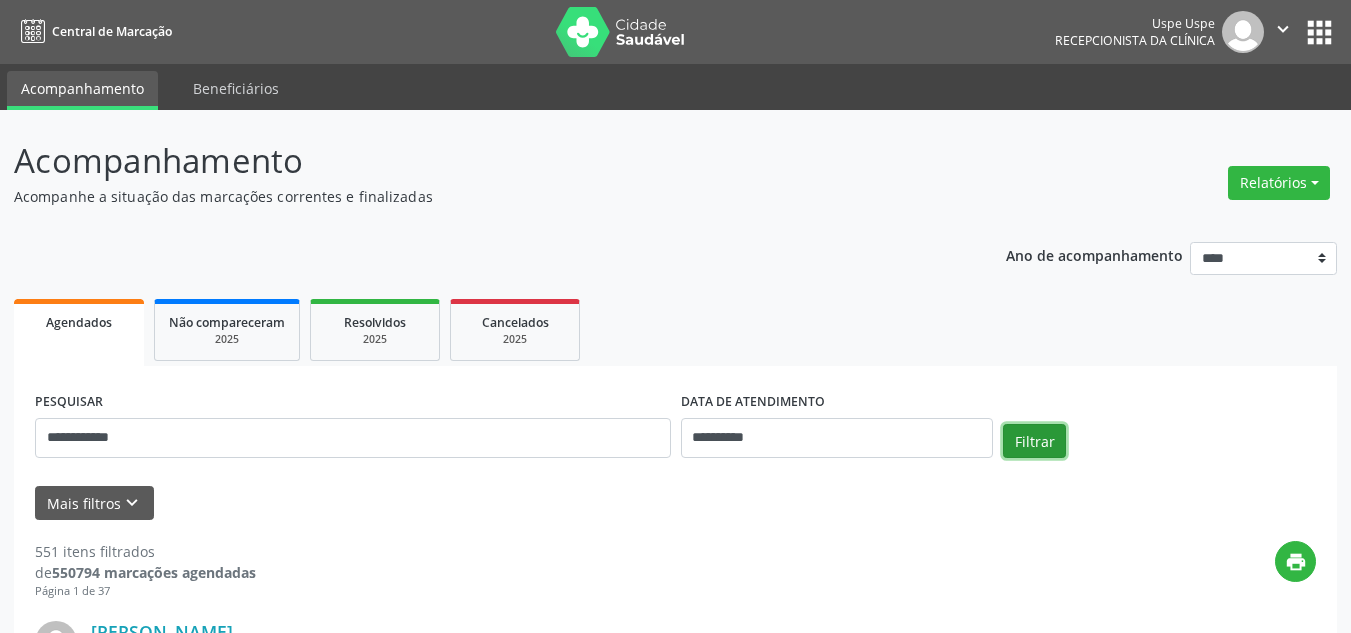 click on "Filtrar" at bounding box center (1034, 441) 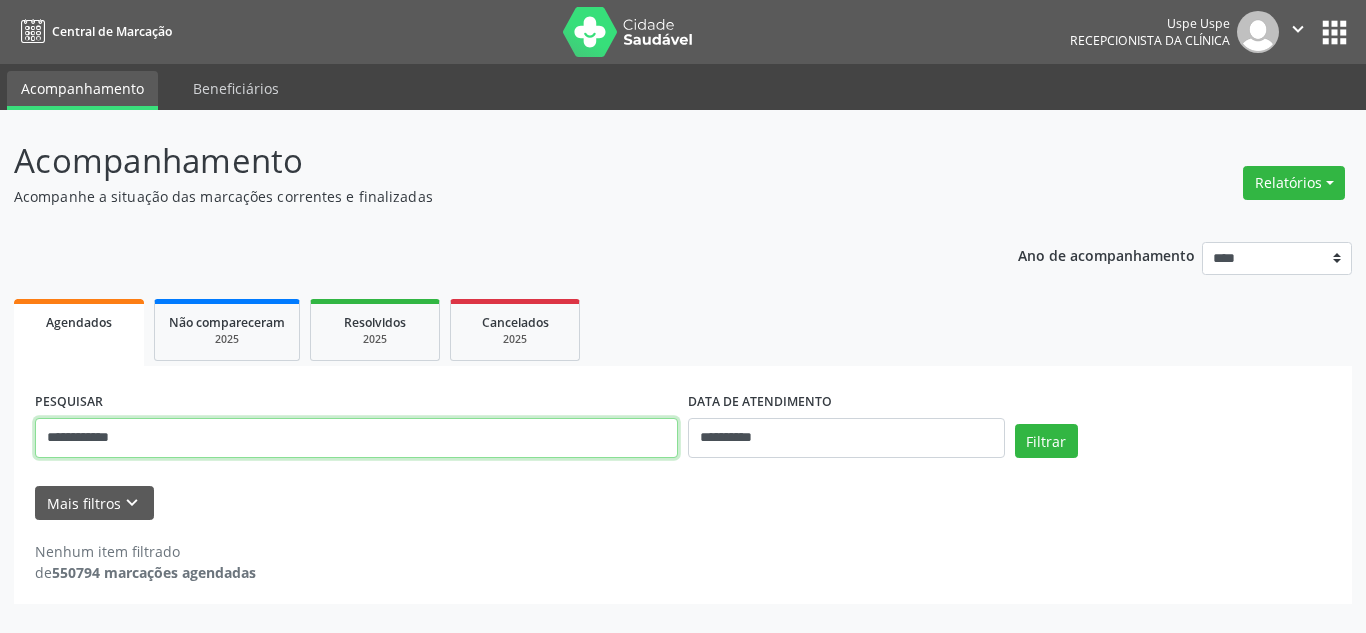 click on "**********" at bounding box center [356, 438] 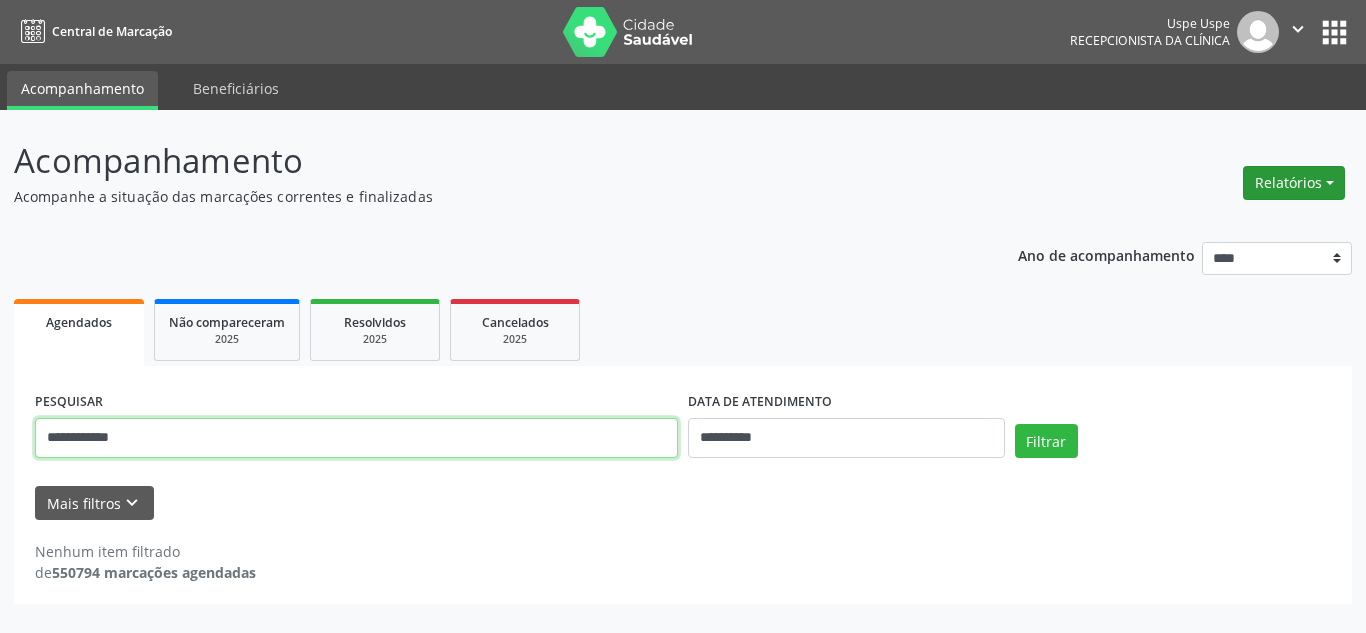 click on "Relatórios" at bounding box center (1294, 183) 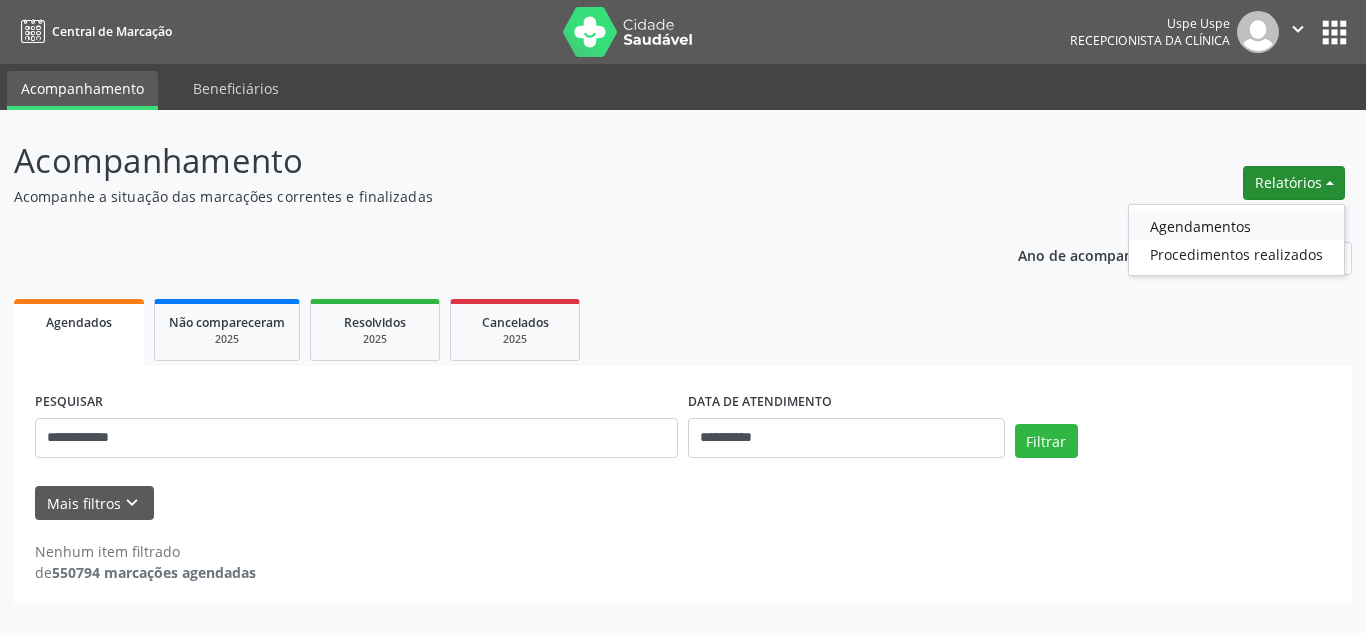 click on "Agendamentos" at bounding box center [1236, 226] 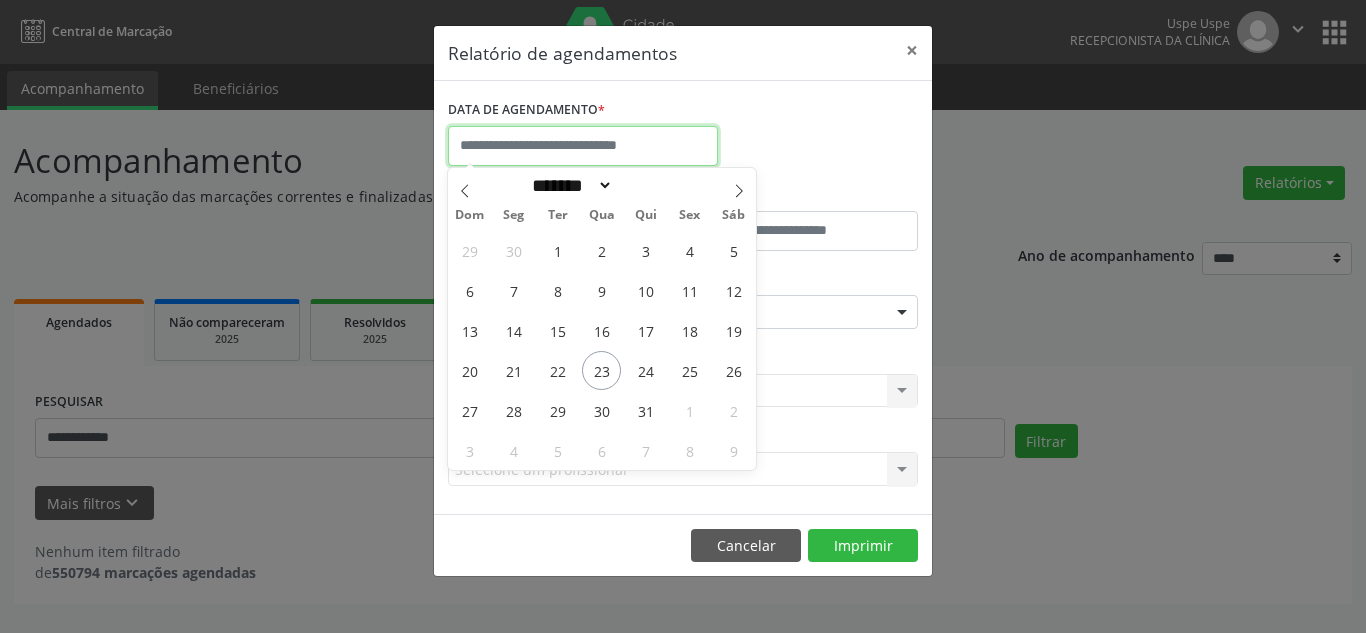 click at bounding box center (583, 146) 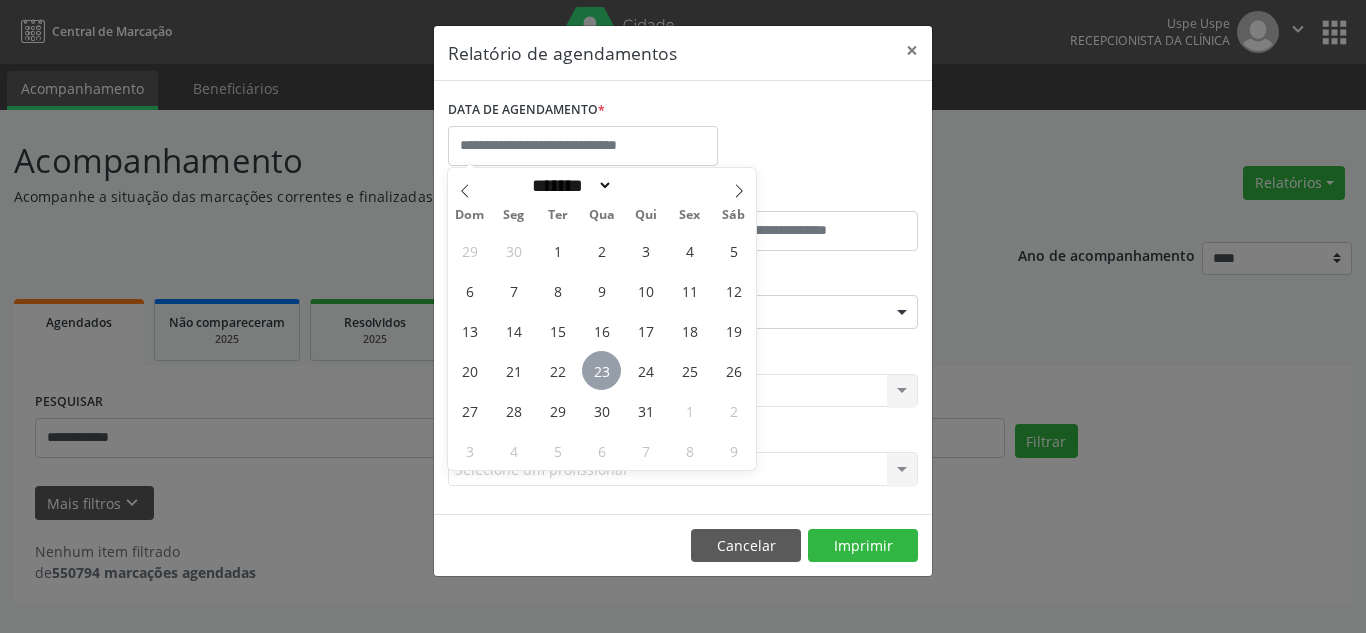 click on "23" at bounding box center (601, 370) 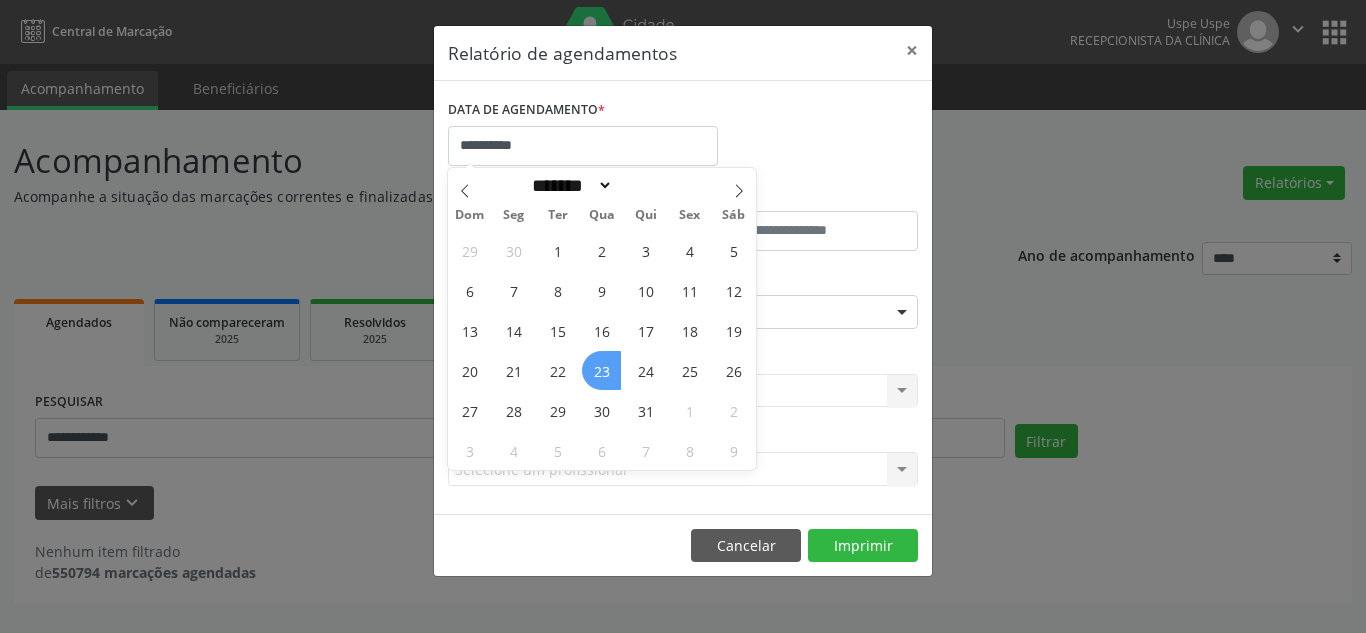 click on "23" at bounding box center [601, 370] 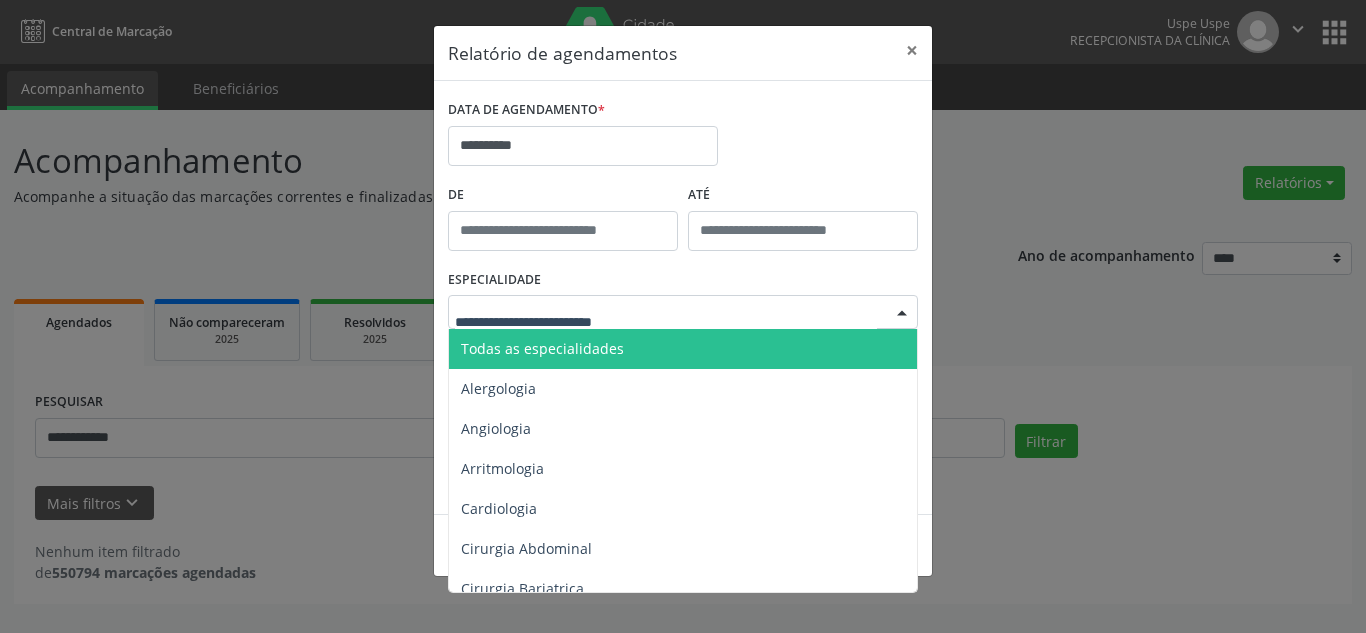 click on "Todas as especialidades" at bounding box center (542, 348) 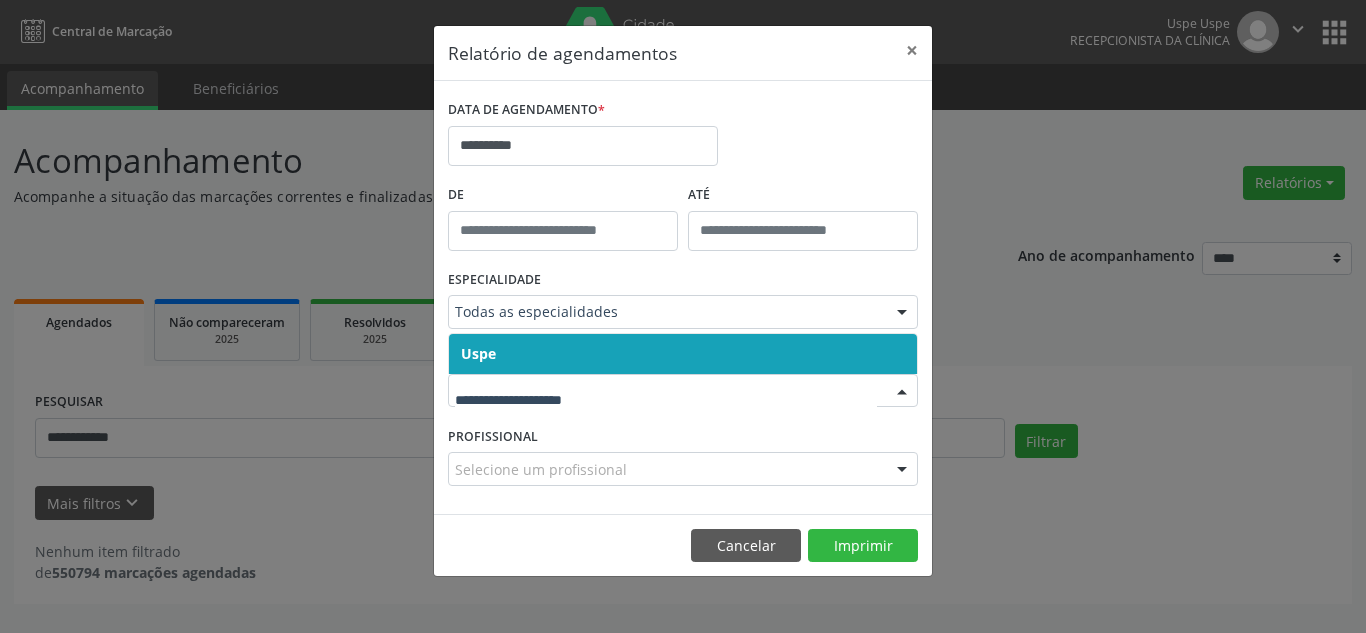 click on "Uspe" at bounding box center (683, 354) 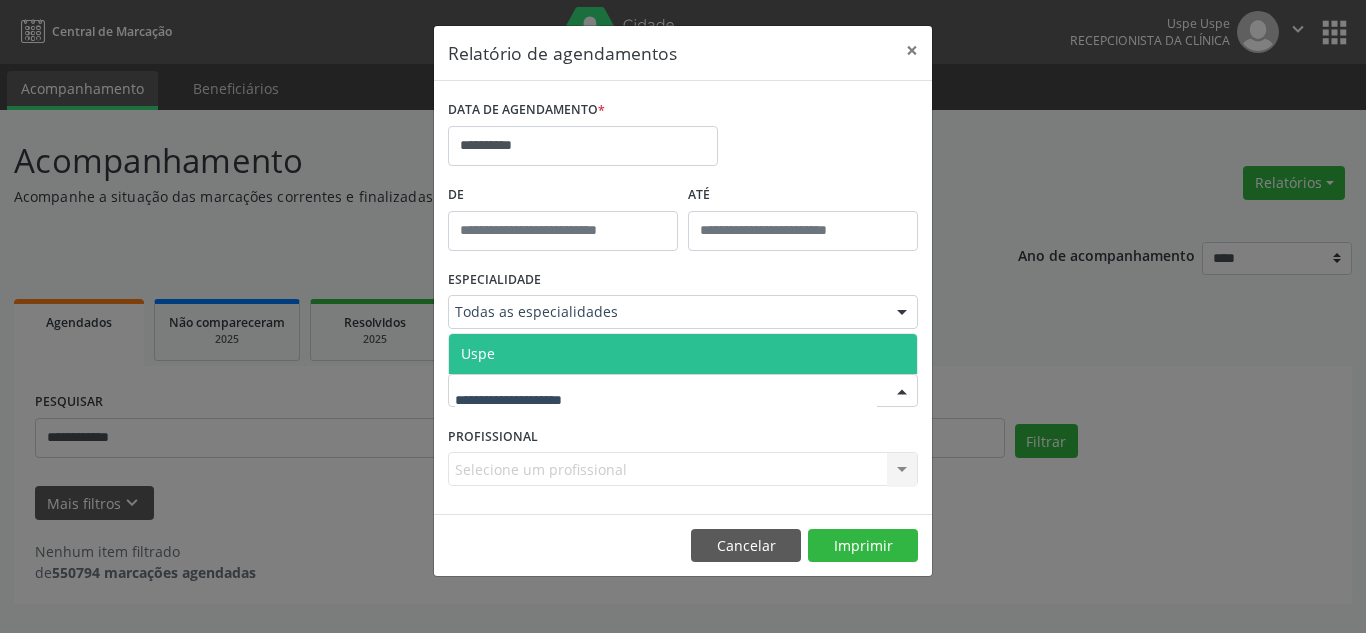 click on "Uspe" at bounding box center (683, 354) 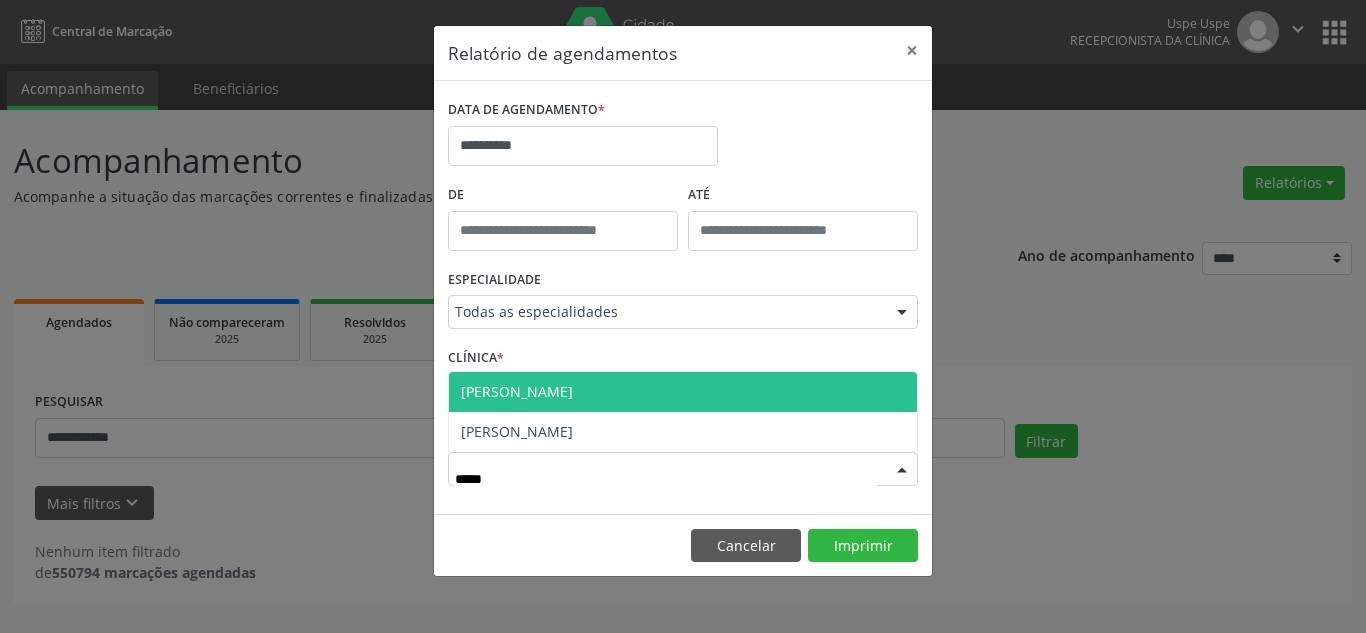 type on "******" 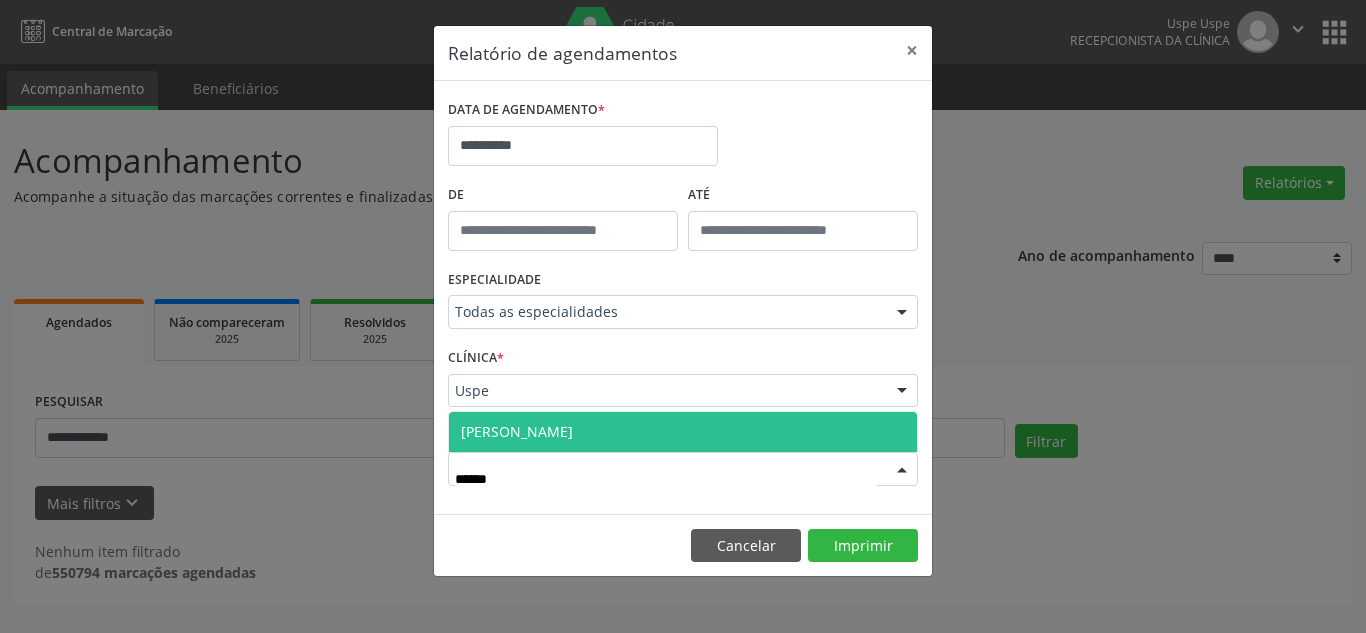 click on "[PERSON_NAME]" at bounding box center (683, 432) 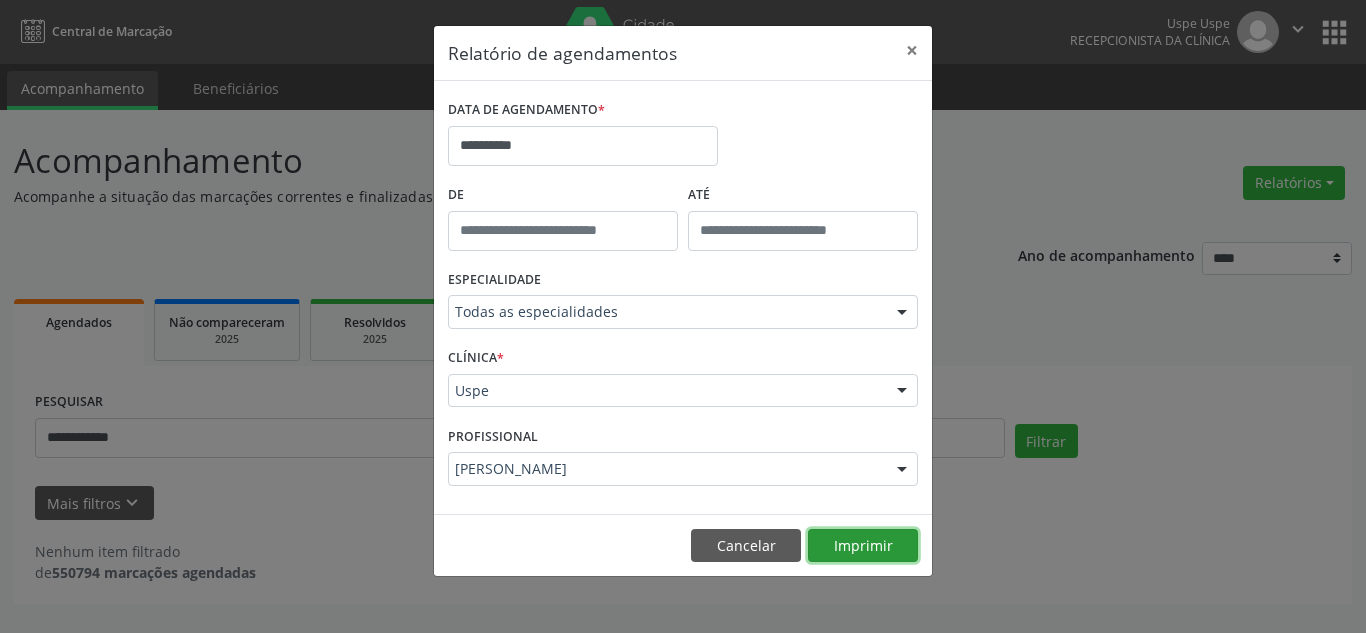 click on "Imprimir" at bounding box center [863, 546] 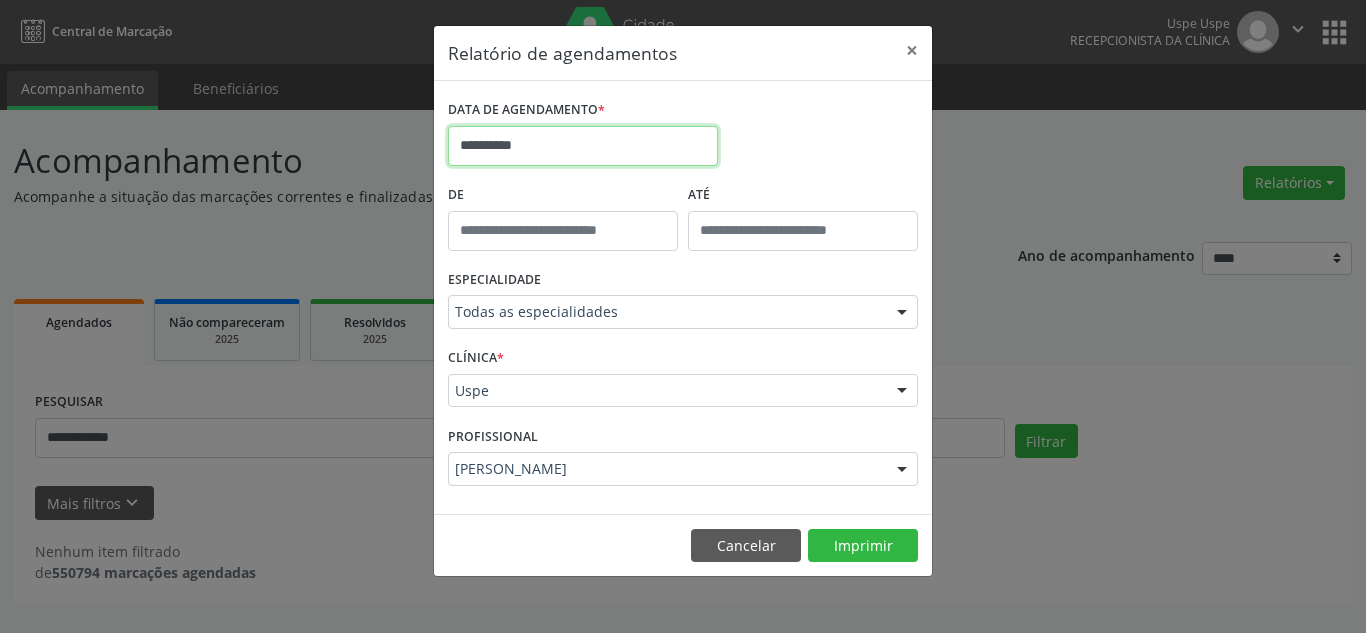 click on "**********" at bounding box center (583, 146) 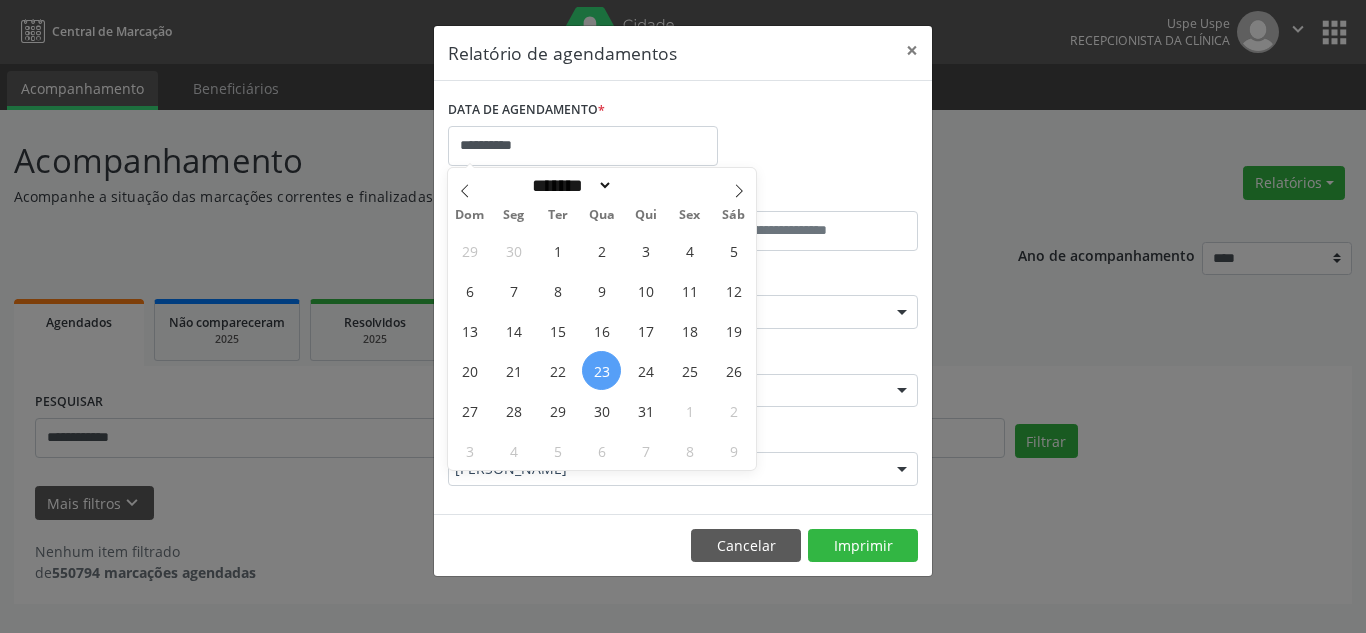 click on "23" at bounding box center (601, 370) 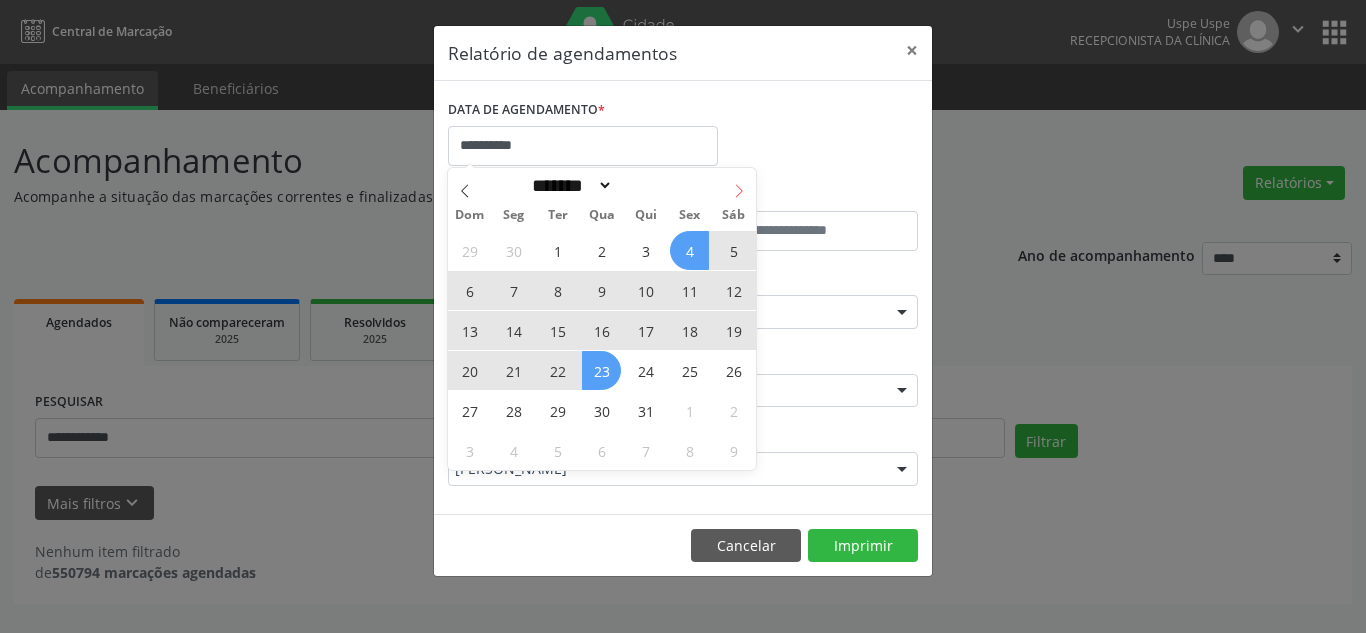 click 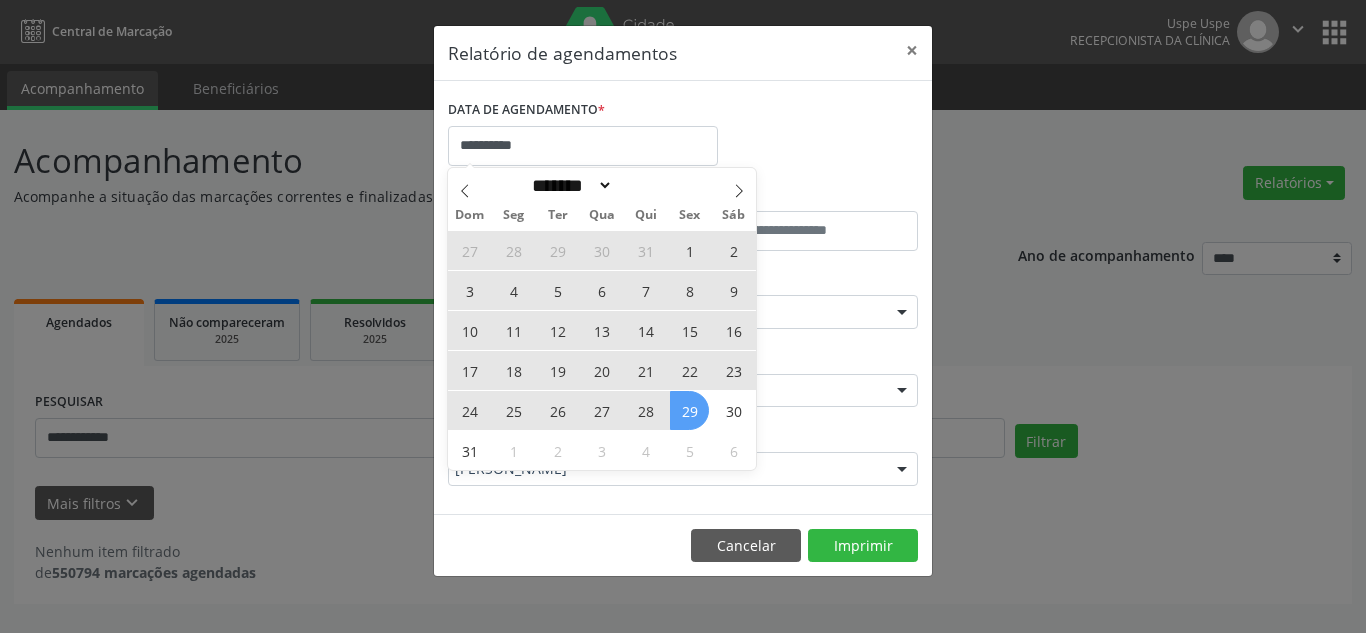 click on "29" at bounding box center (689, 410) 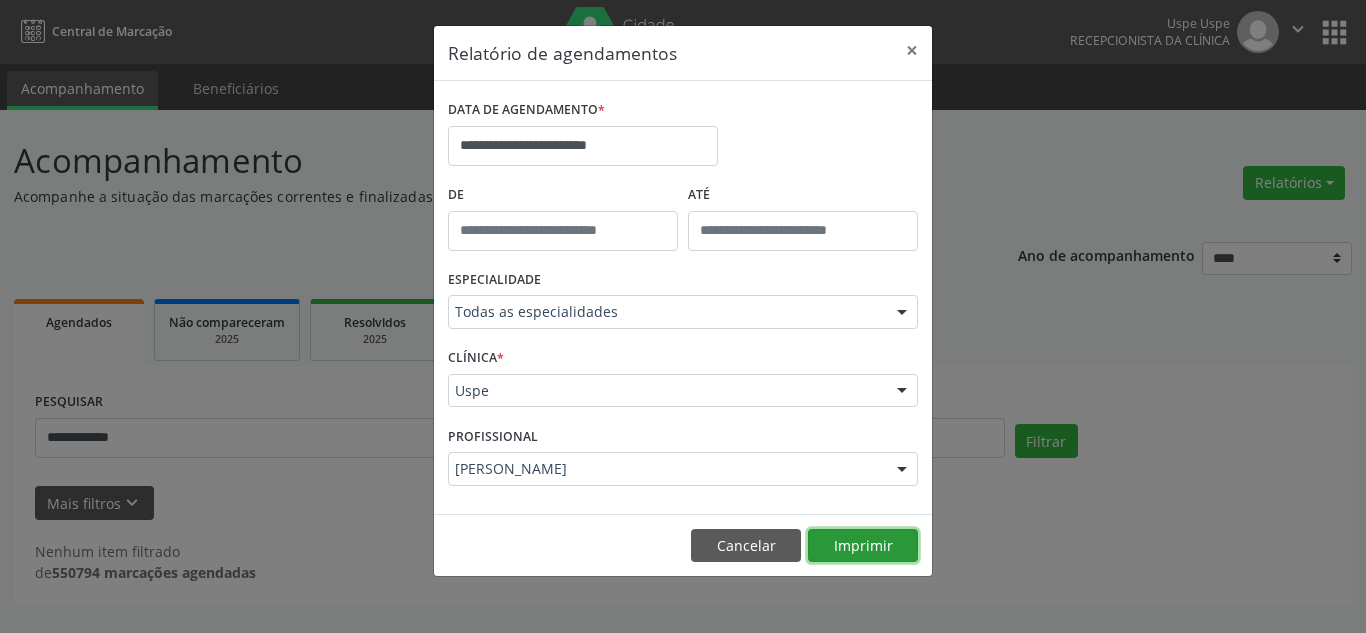 click on "Imprimir" at bounding box center [863, 546] 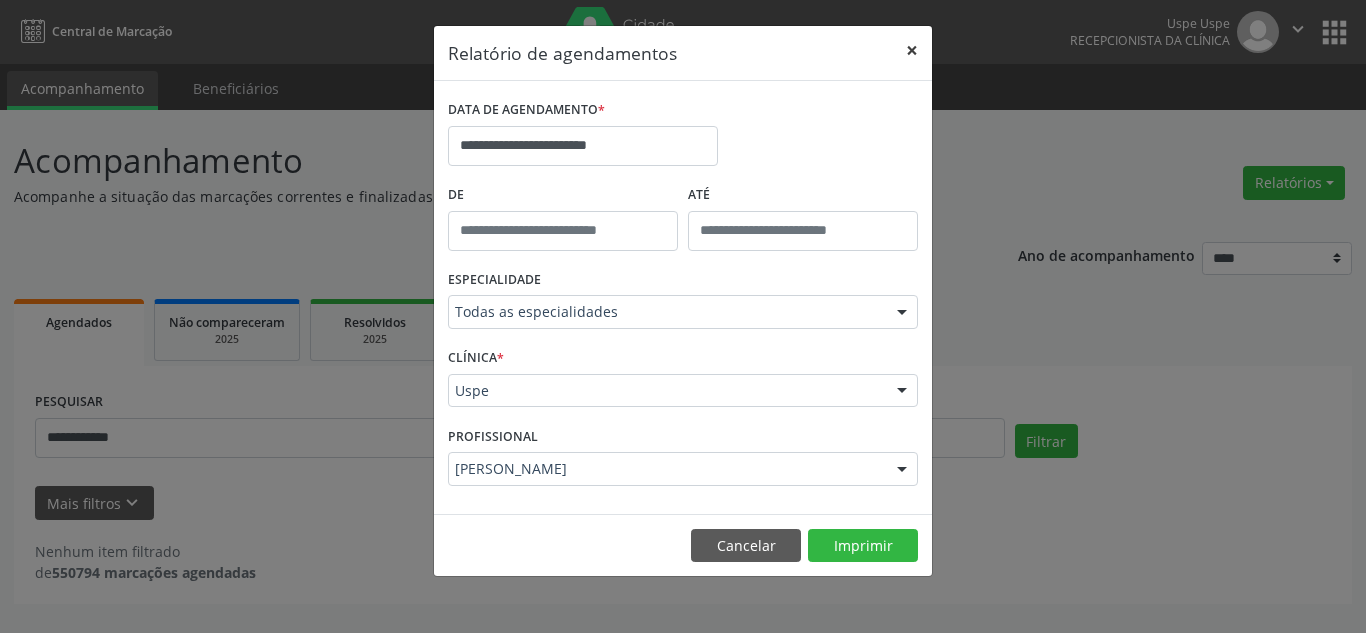 click on "×" at bounding box center (912, 50) 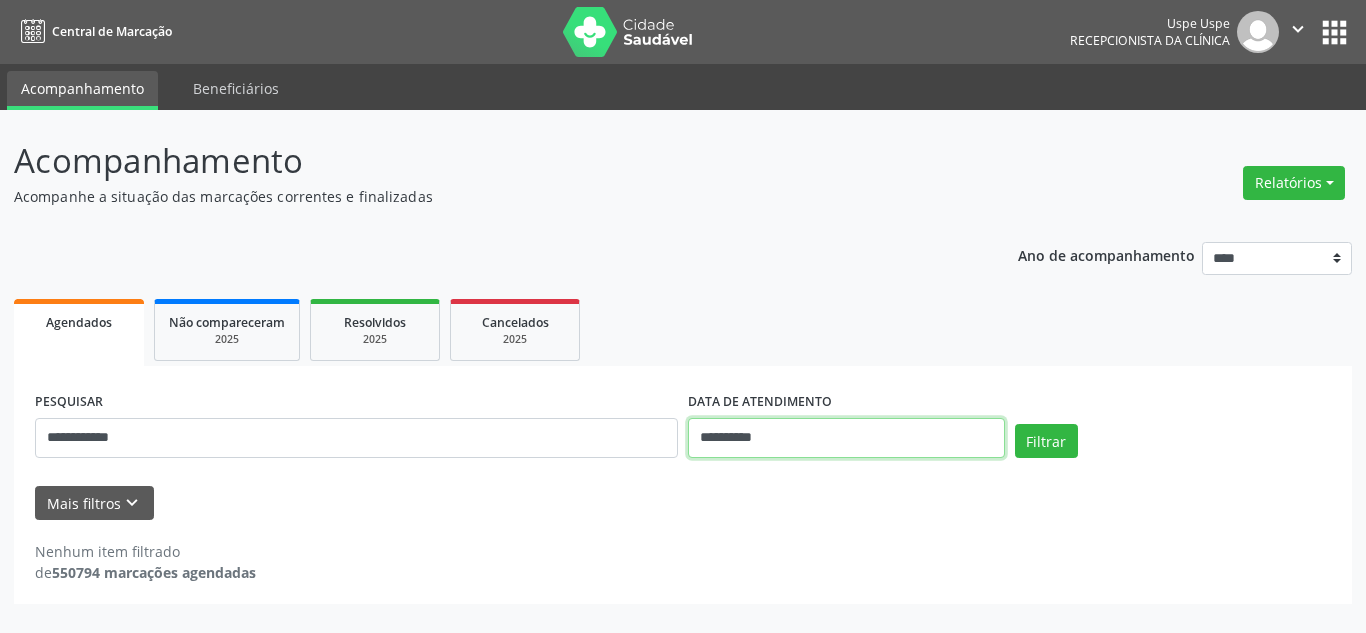 click on "**********" at bounding box center [846, 438] 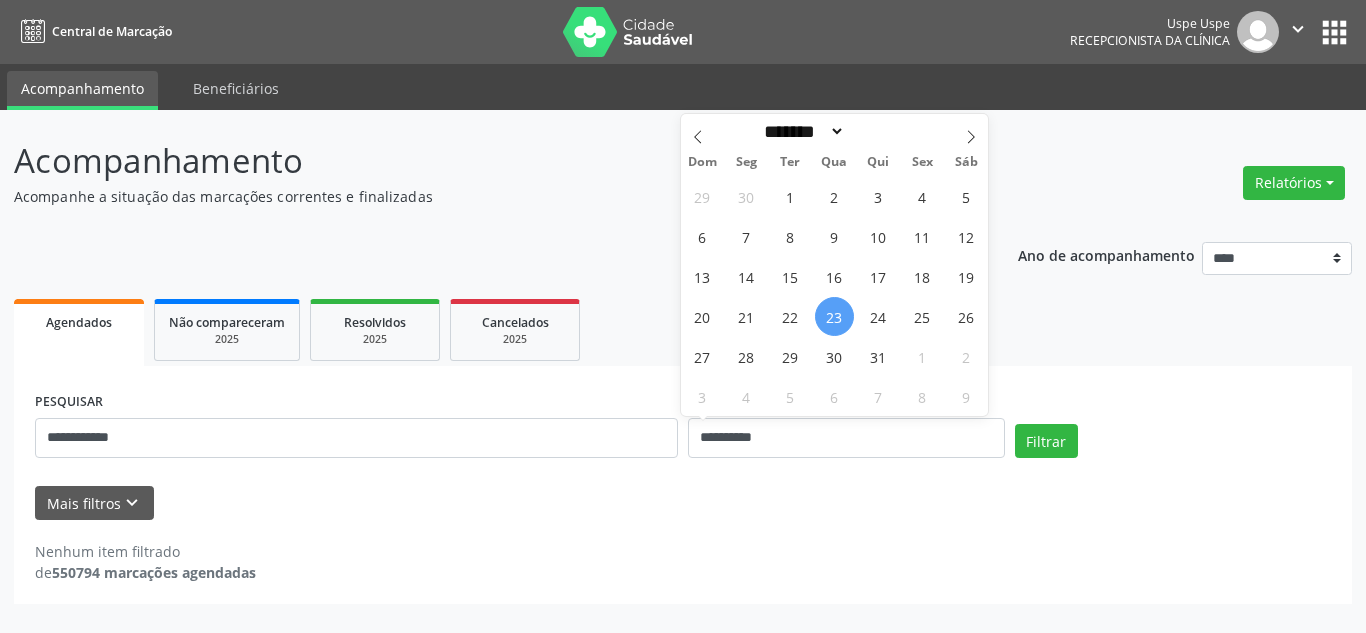 click on "23" at bounding box center [834, 316] 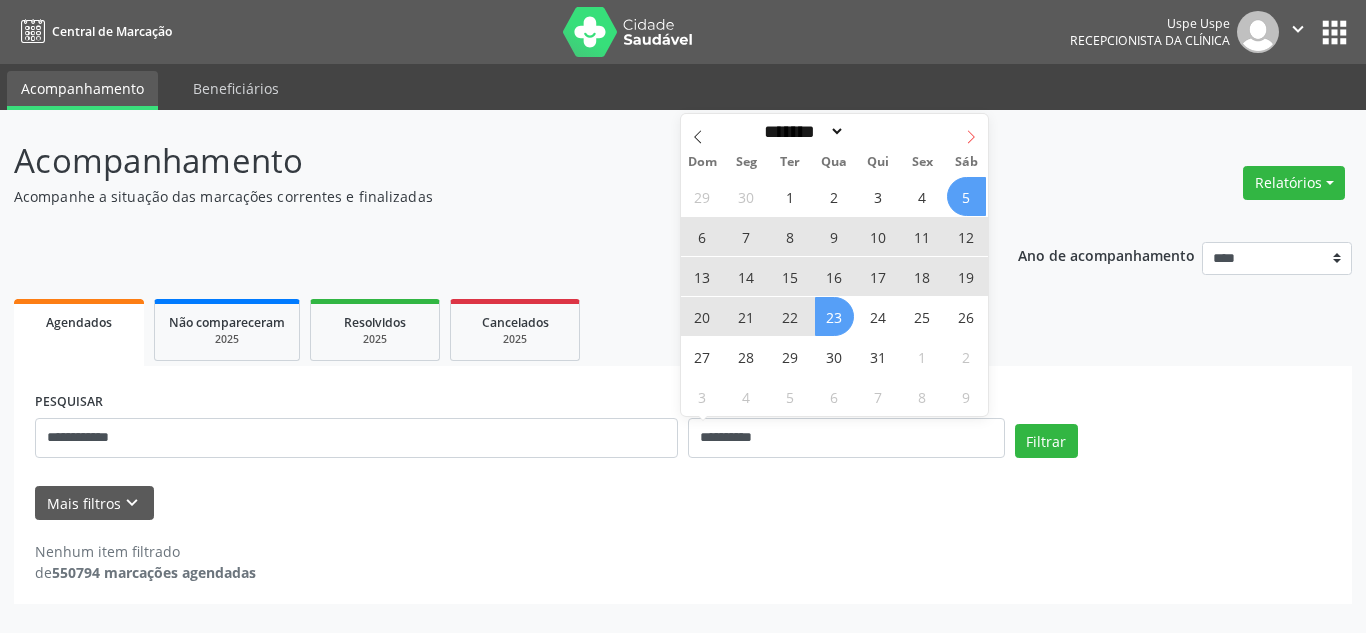 click 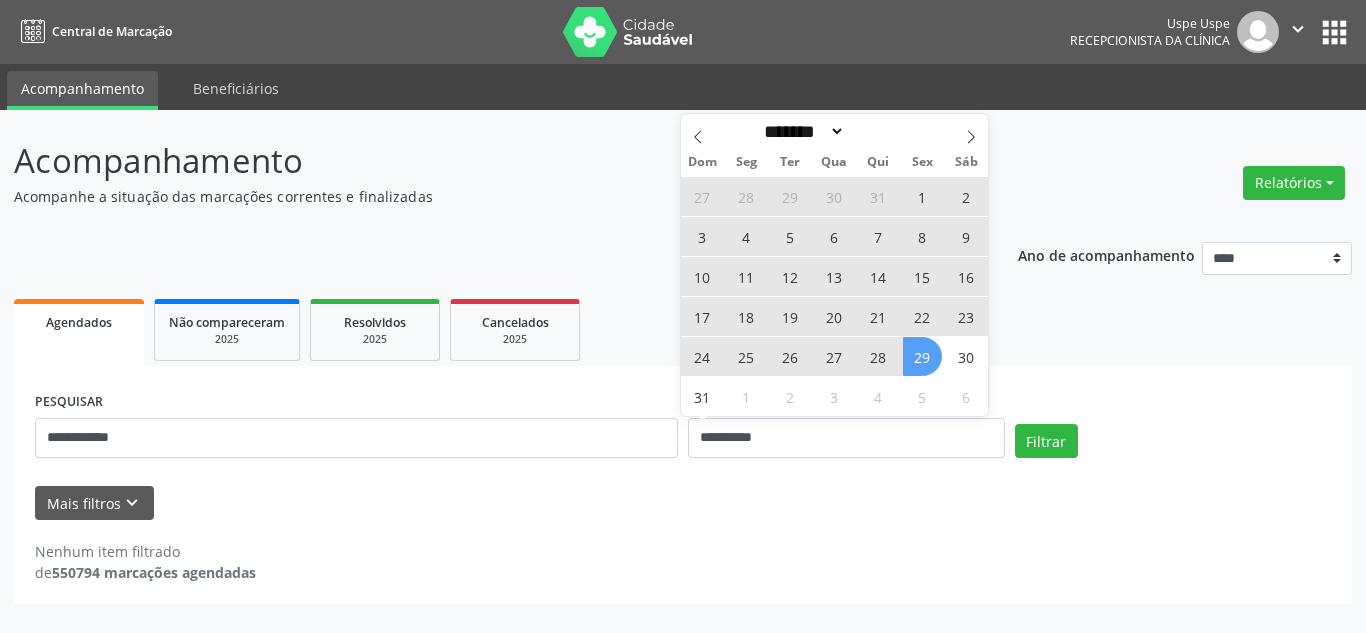 click on "29" at bounding box center (922, 356) 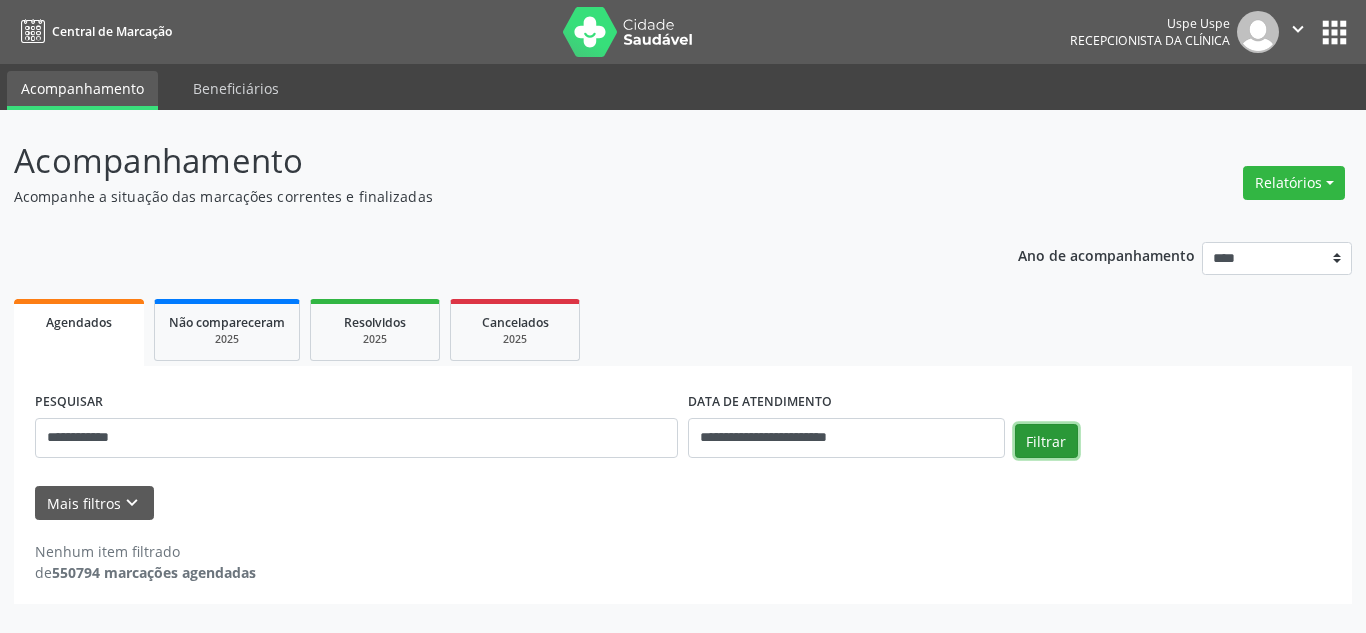 click on "Filtrar" at bounding box center (1046, 441) 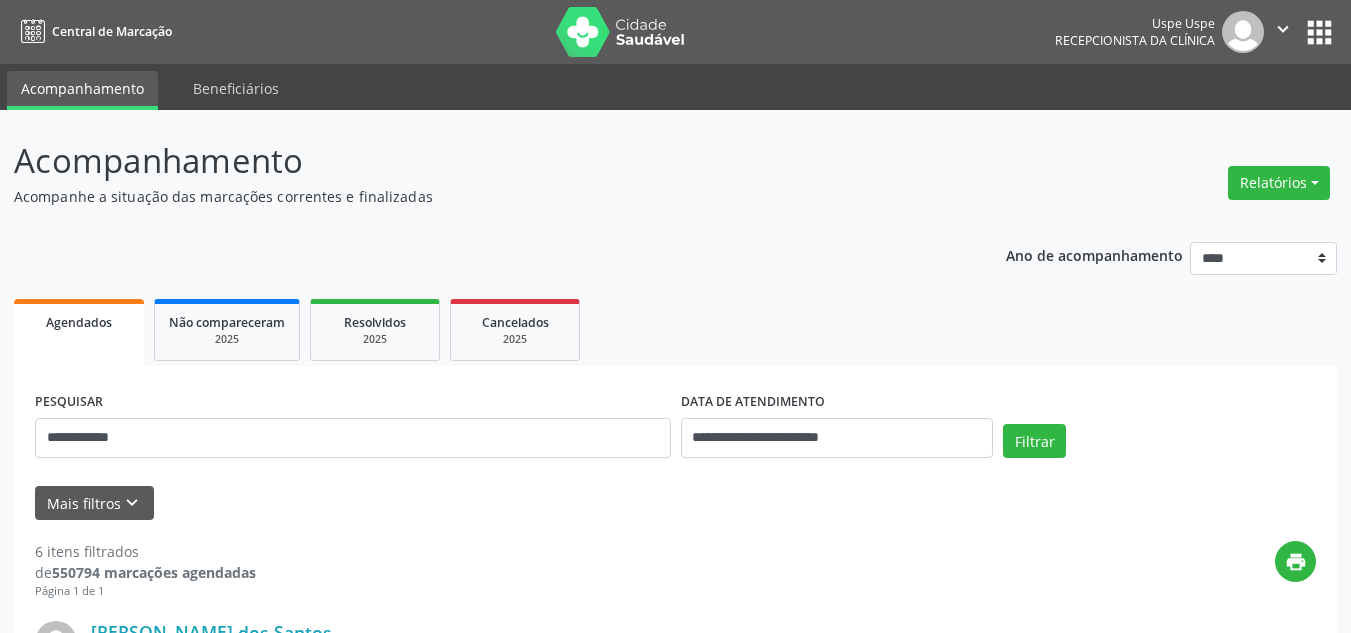 scroll, scrollTop: 100, scrollLeft: 0, axis: vertical 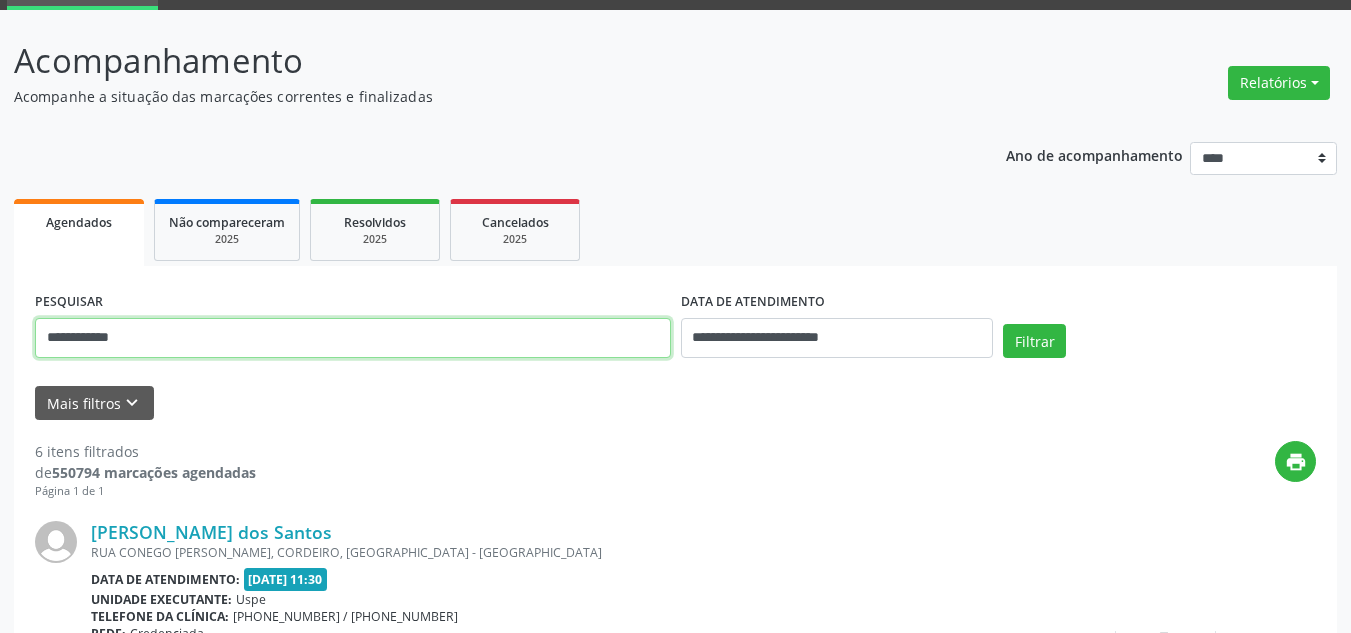 click on "**********" at bounding box center (353, 338) 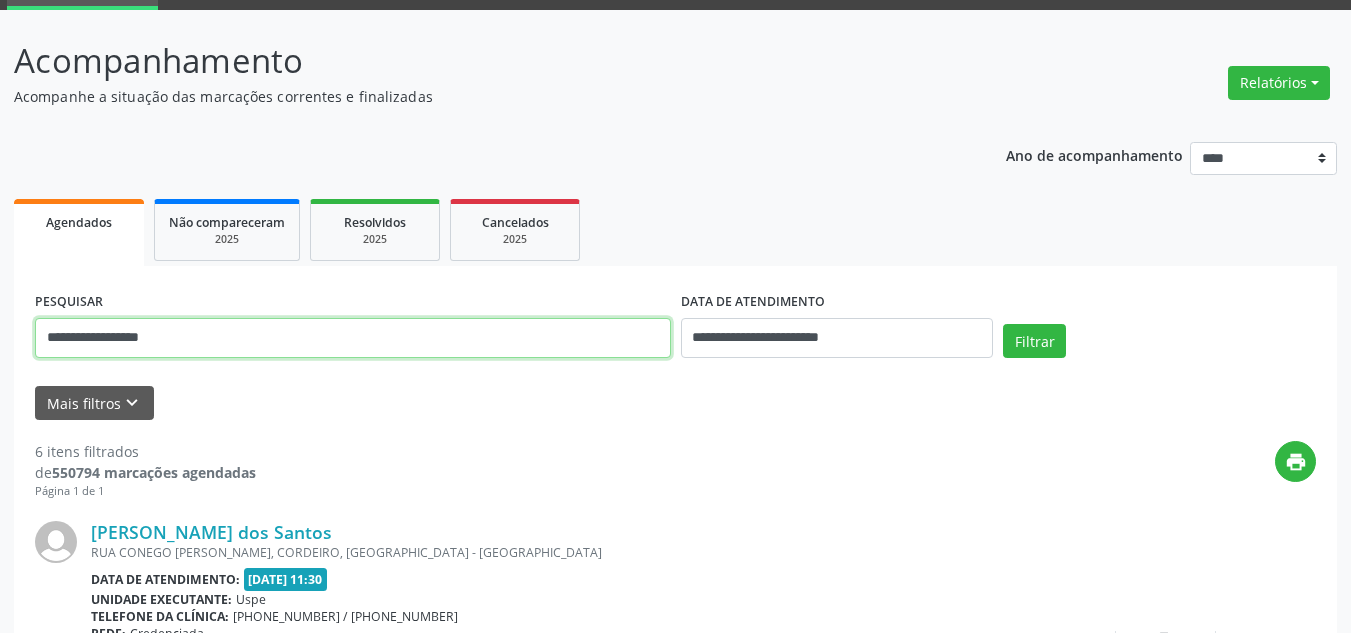 click on "Filtrar" at bounding box center [1034, 341] 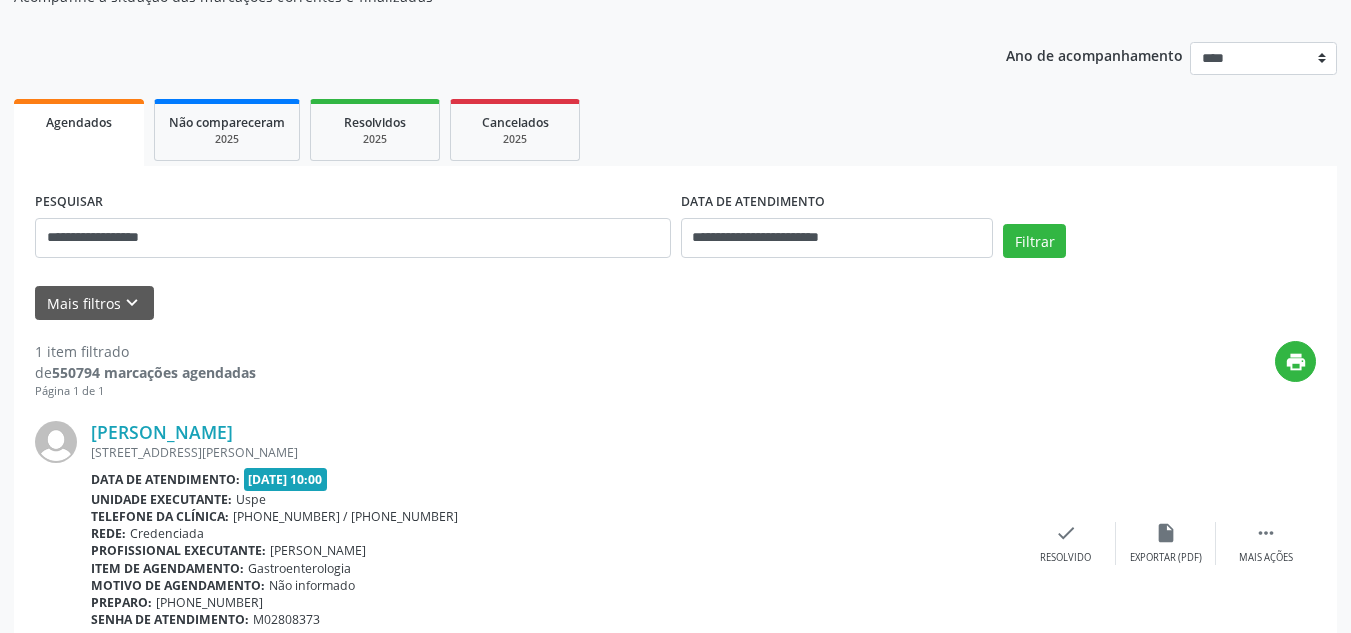 scroll, scrollTop: 289, scrollLeft: 0, axis: vertical 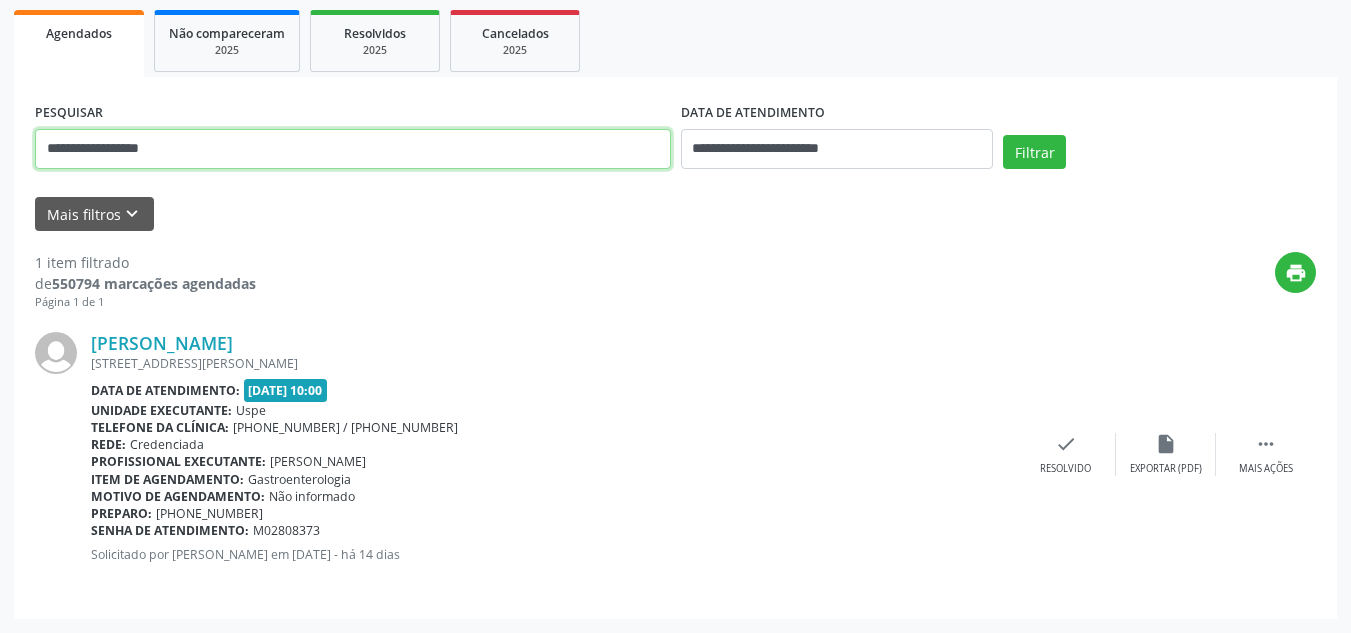 drag, startPoint x: 223, startPoint y: 145, endPoint x: 36, endPoint y: 162, distance: 187.77113 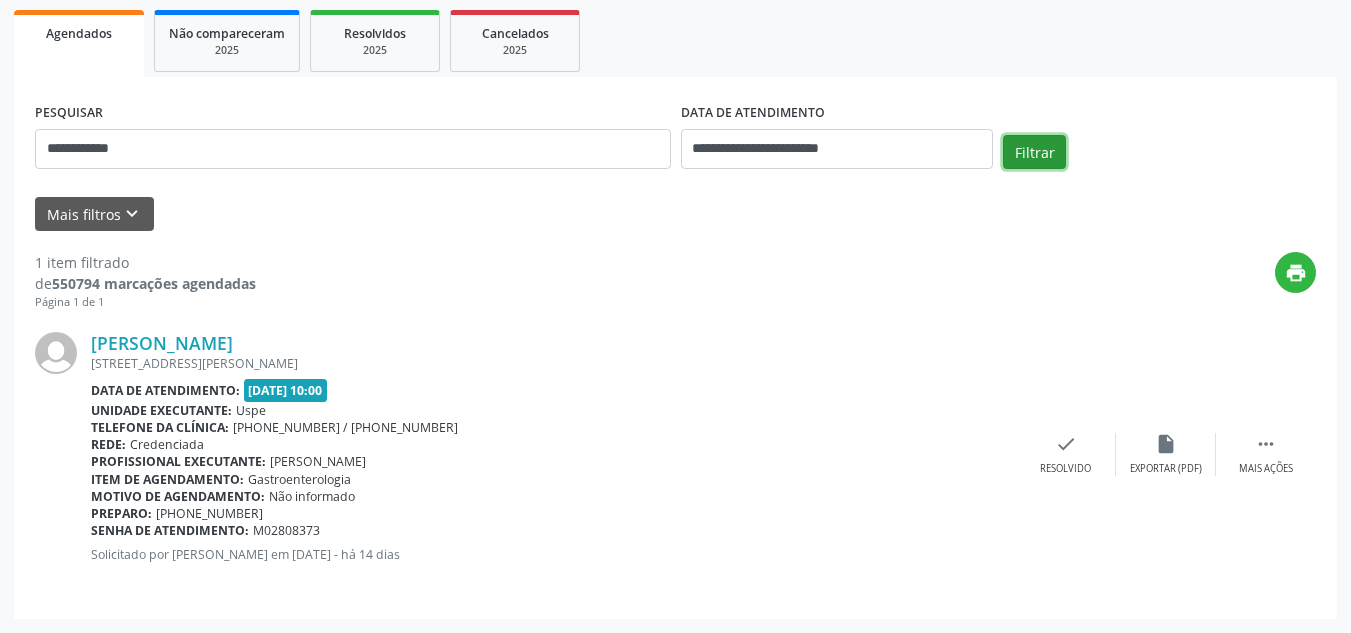 click on "Filtrar" at bounding box center [1034, 152] 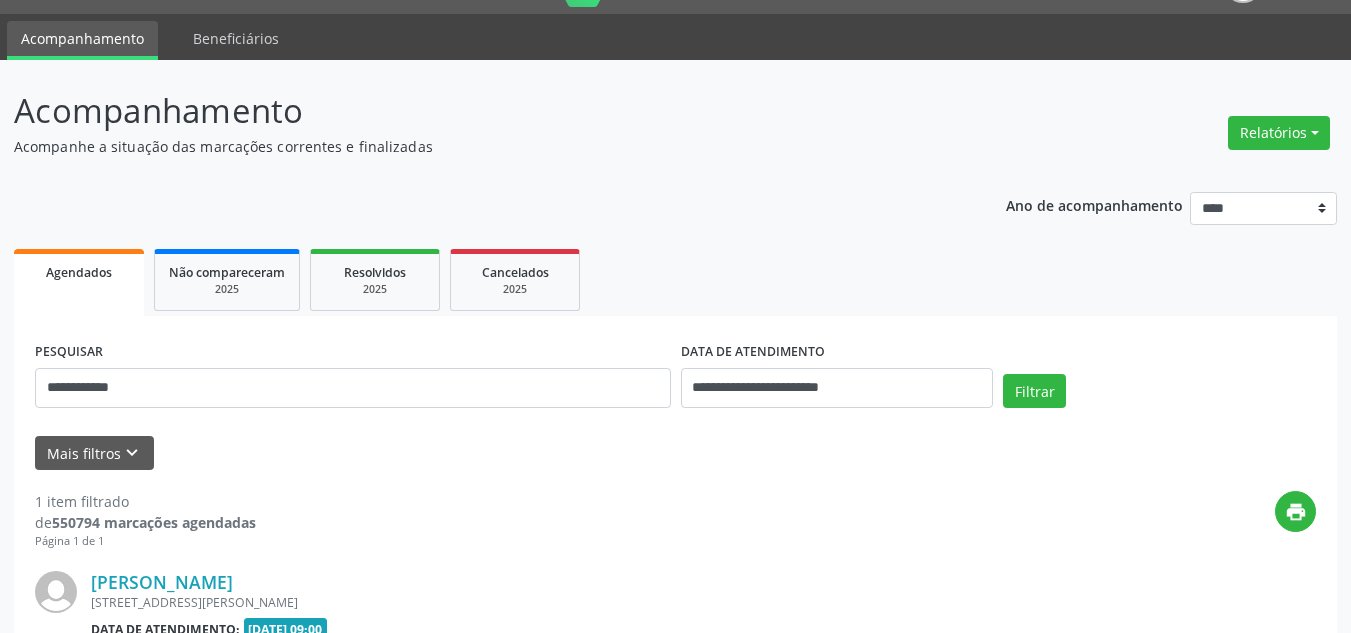 scroll, scrollTop: 289, scrollLeft: 0, axis: vertical 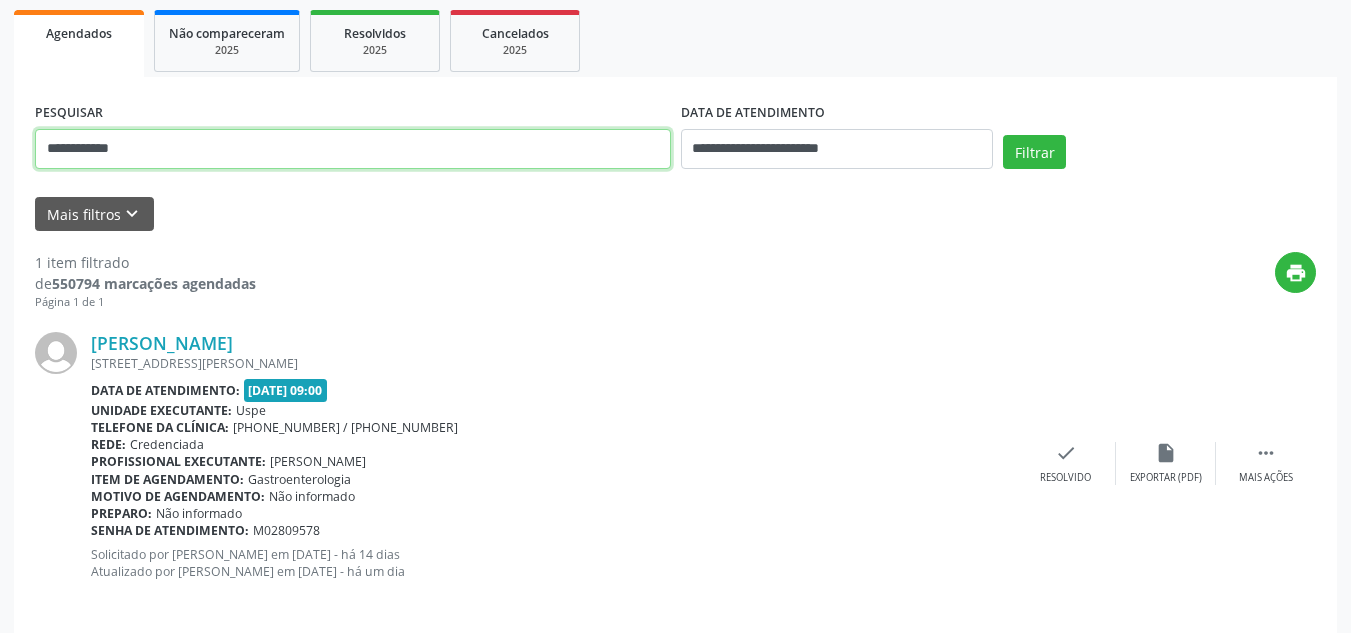 drag, startPoint x: 184, startPoint y: 152, endPoint x: 15, endPoint y: 159, distance: 169.14491 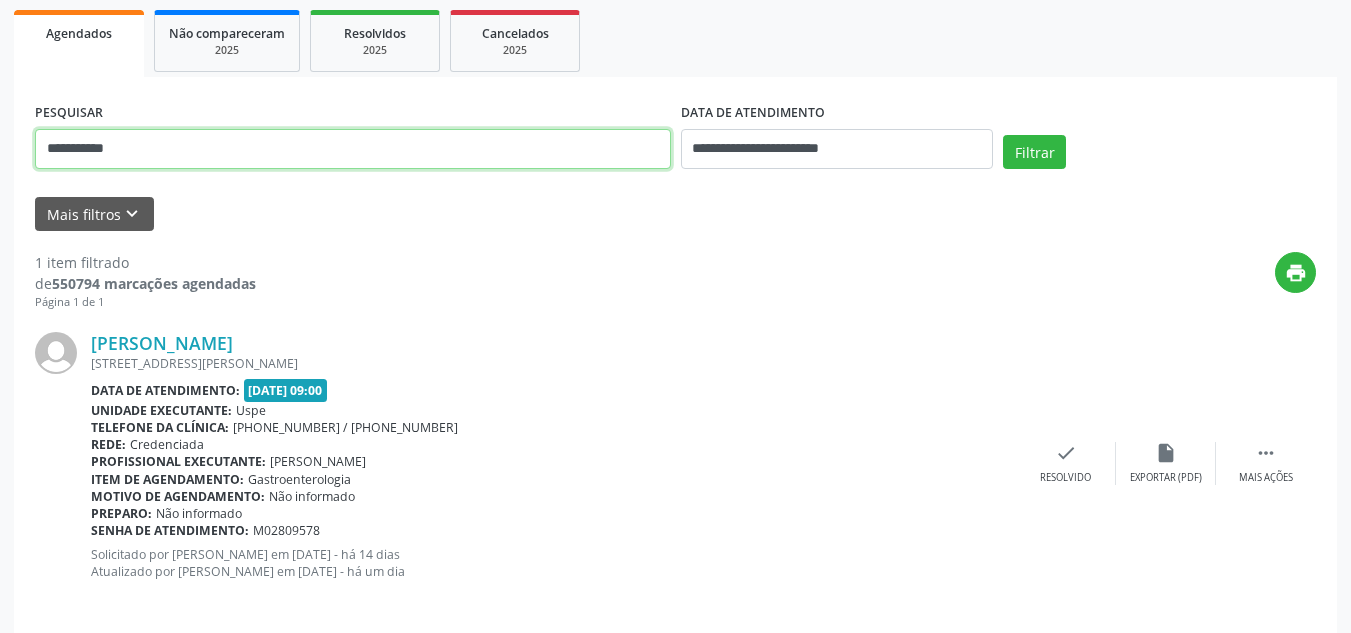 click on "Filtrar" at bounding box center [1034, 152] 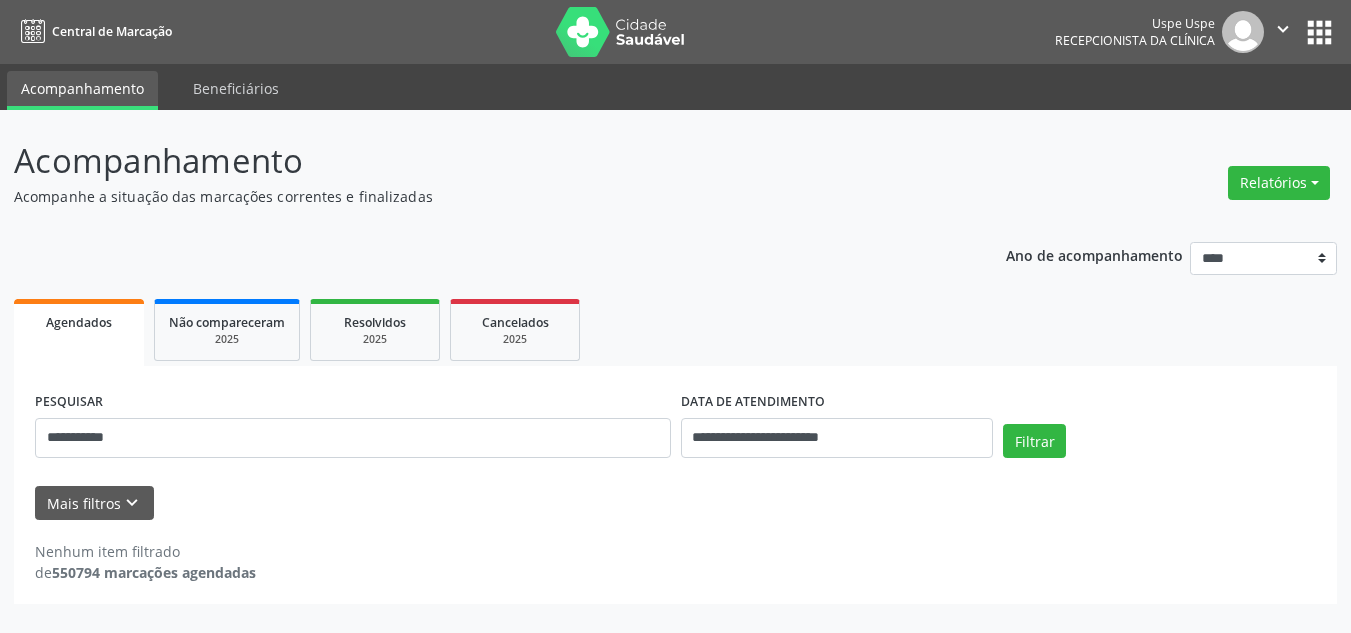 scroll, scrollTop: 0, scrollLeft: 0, axis: both 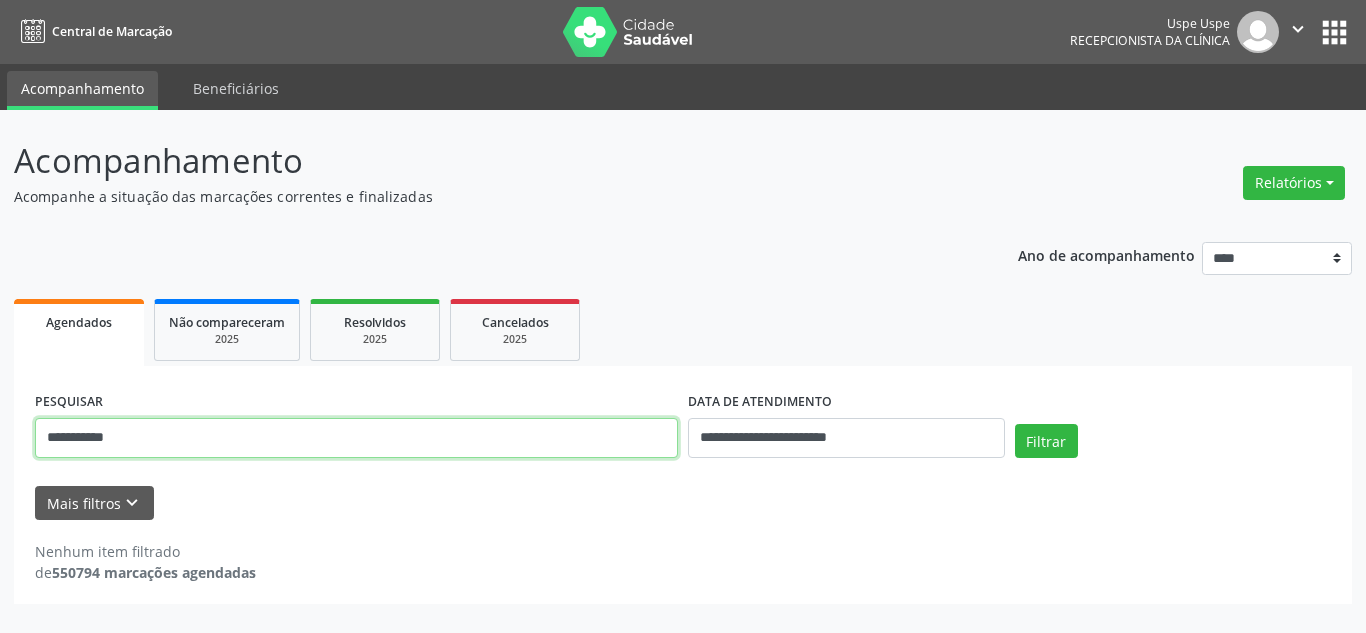 click on "**********" at bounding box center [356, 438] 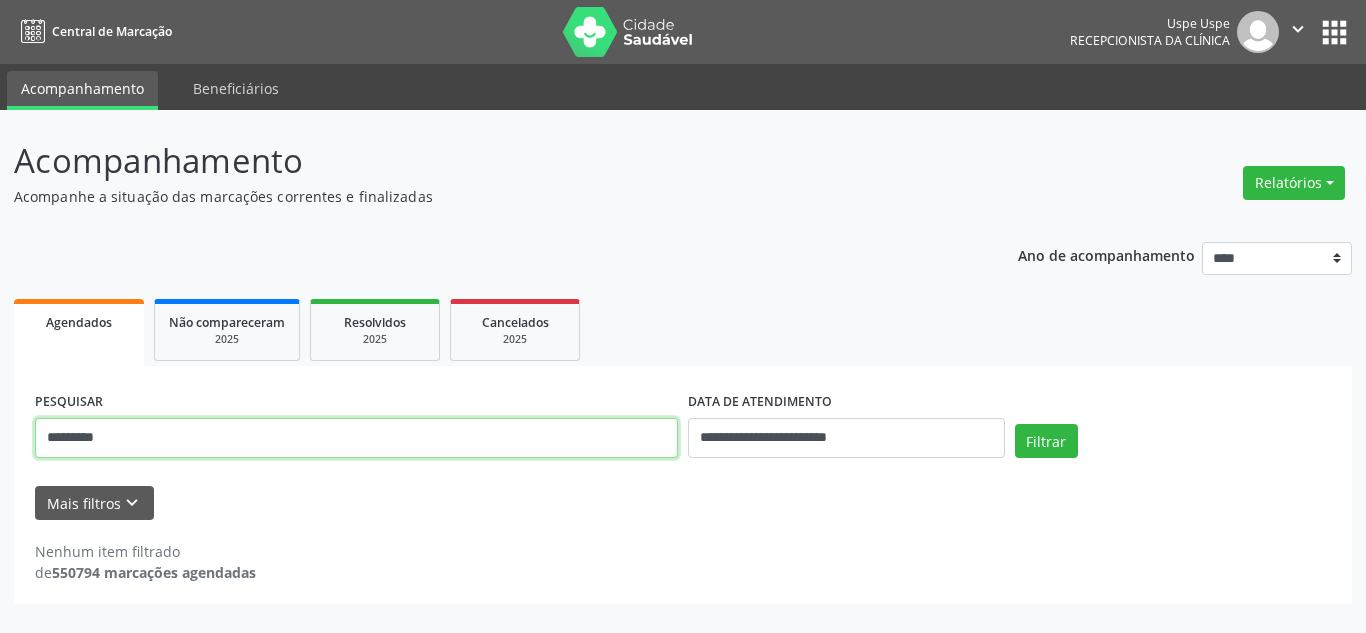 type on "*********" 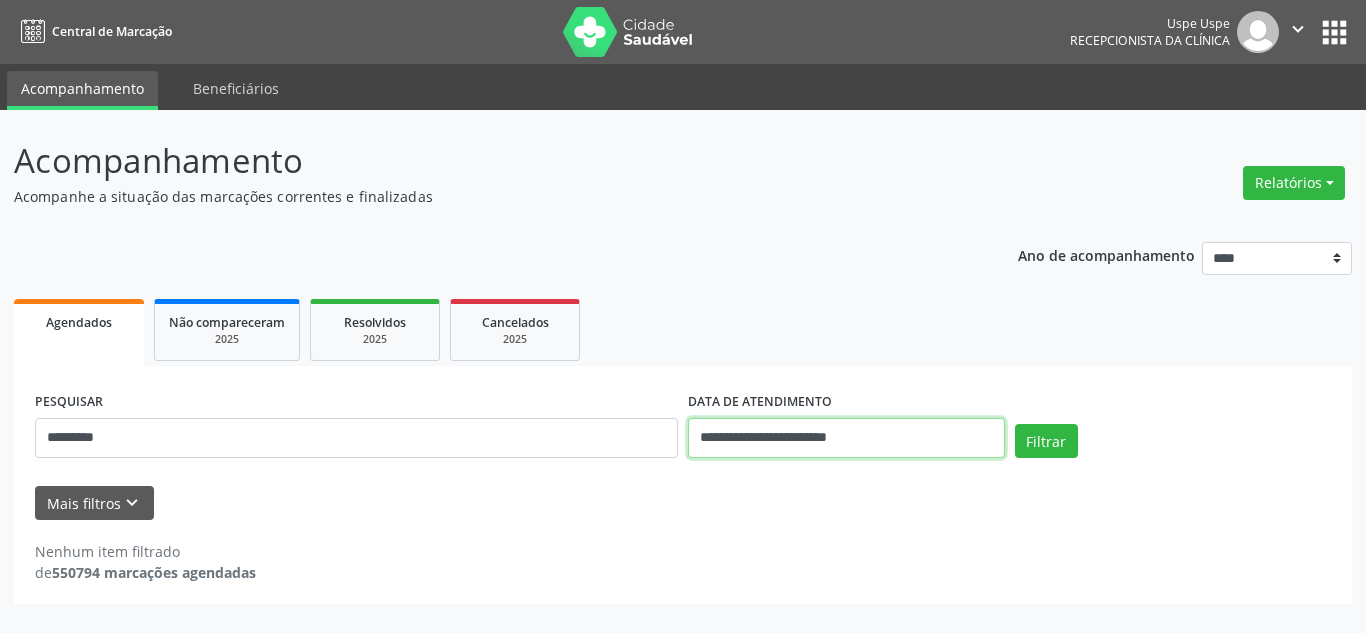click on "**********" at bounding box center [846, 438] 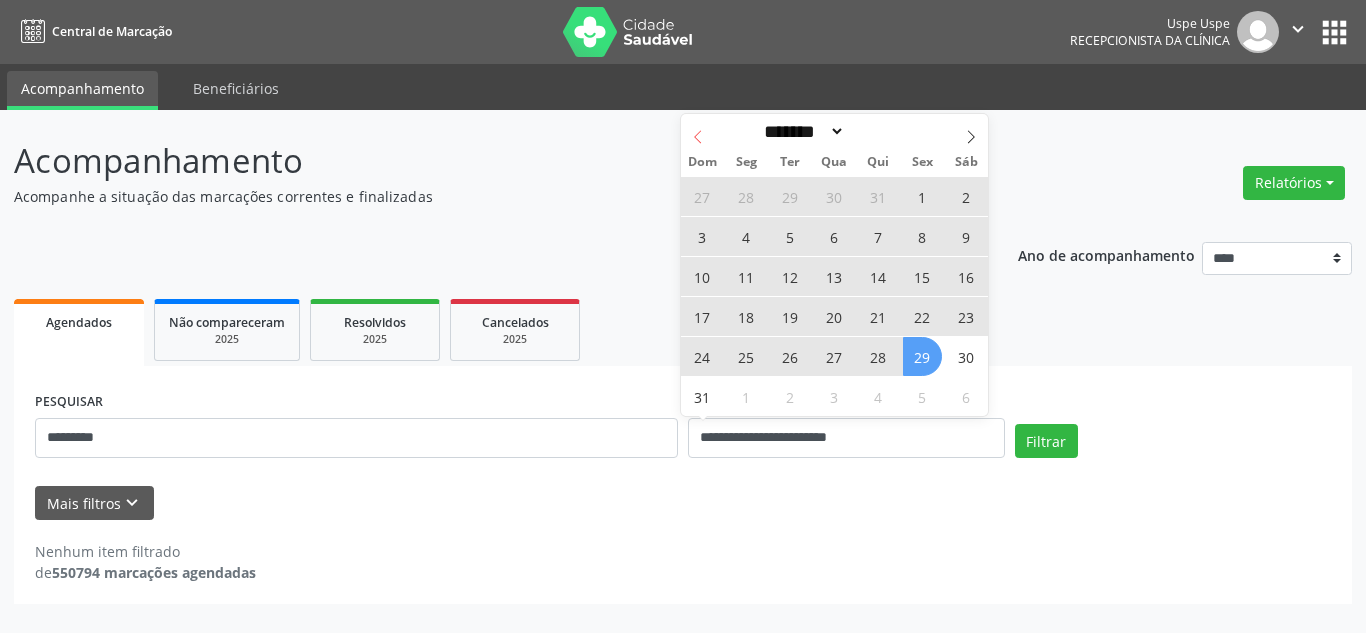 click at bounding box center (698, 131) 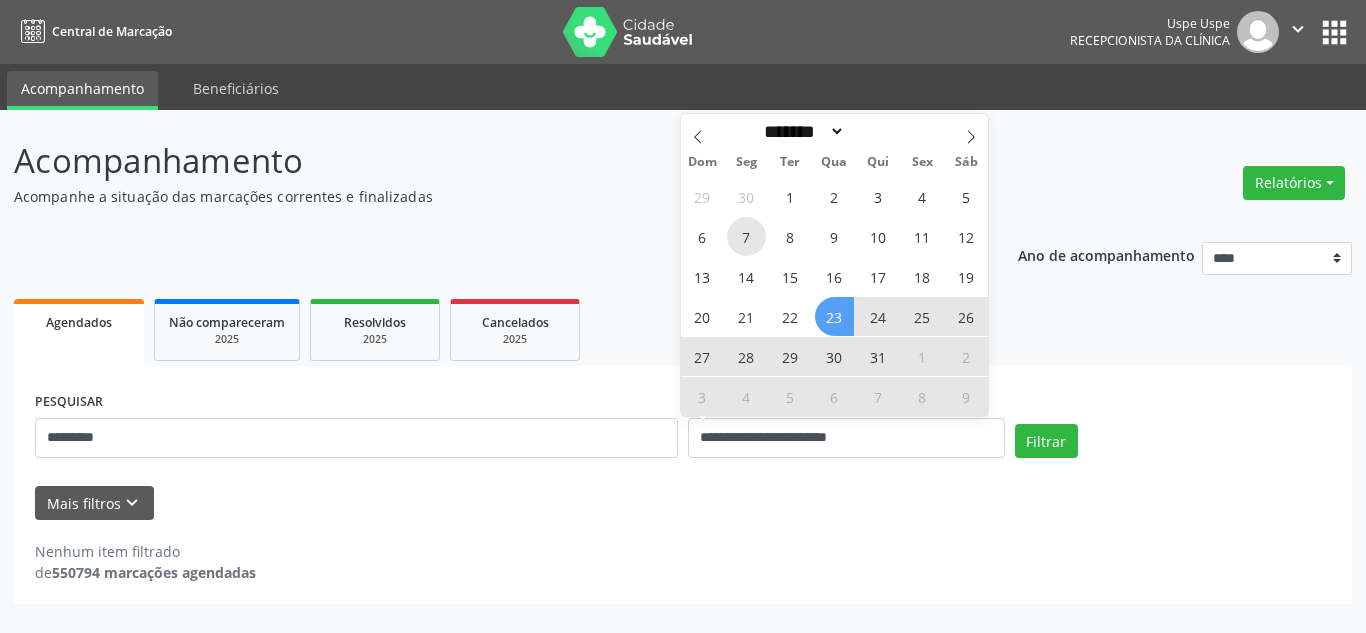 click on "7" at bounding box center [746, 236] 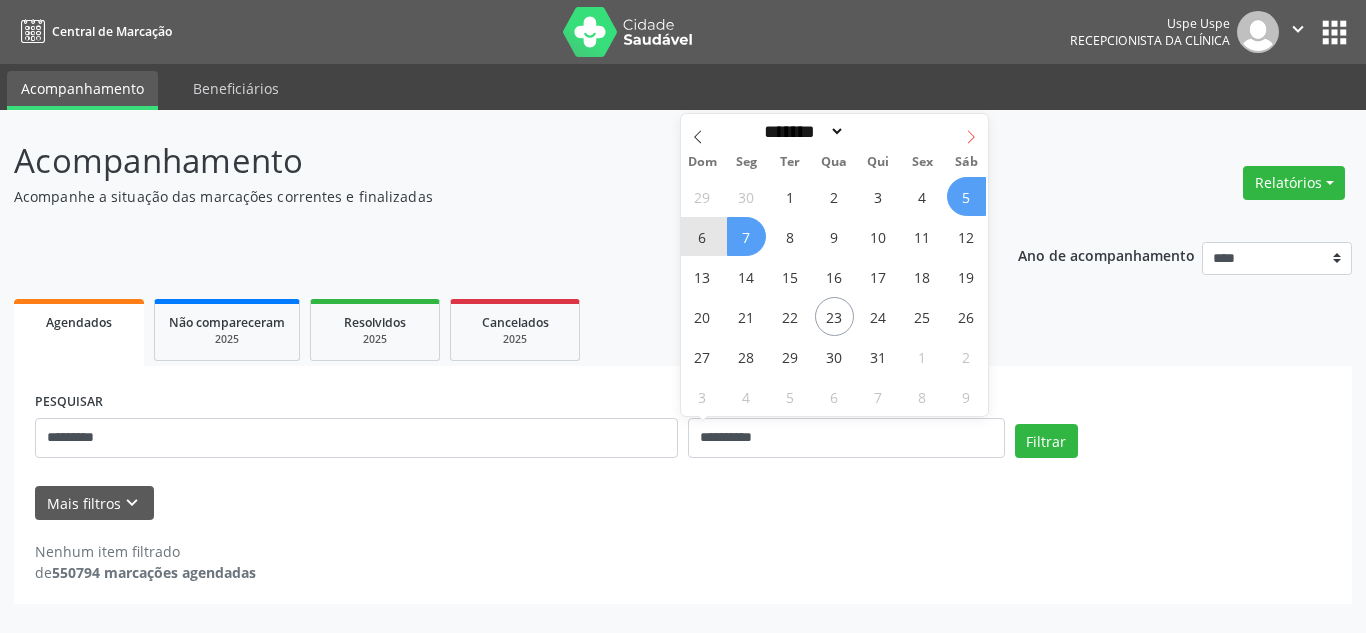 click 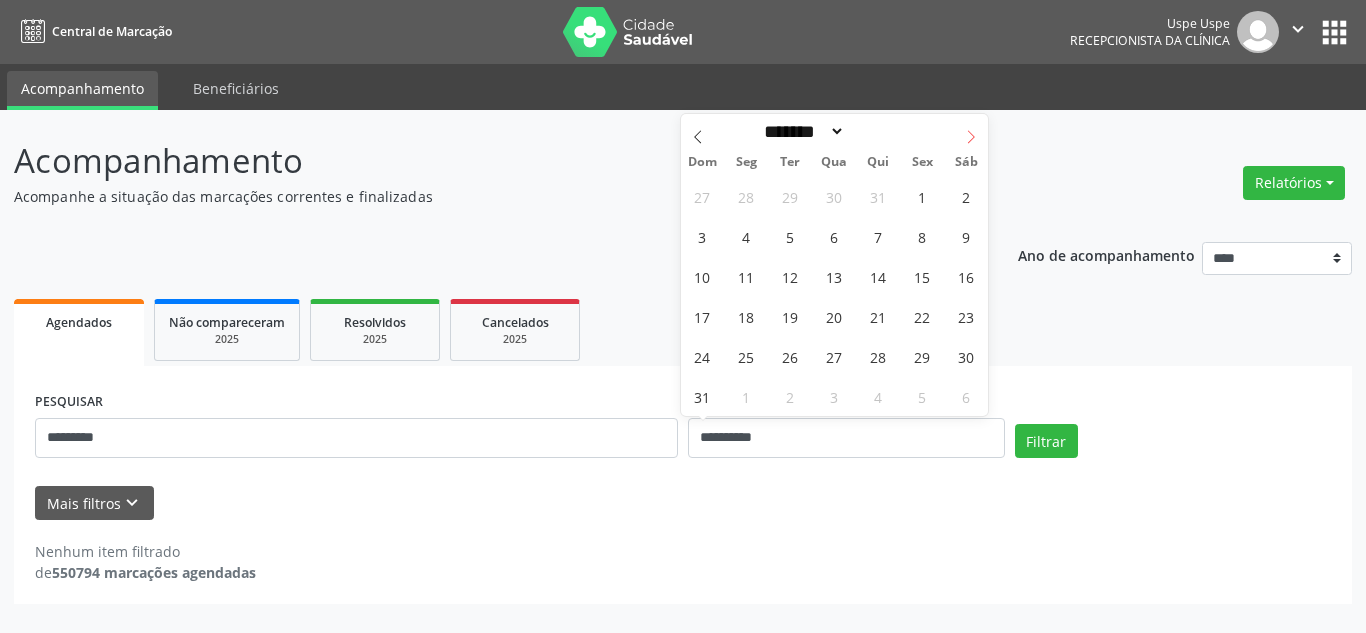click 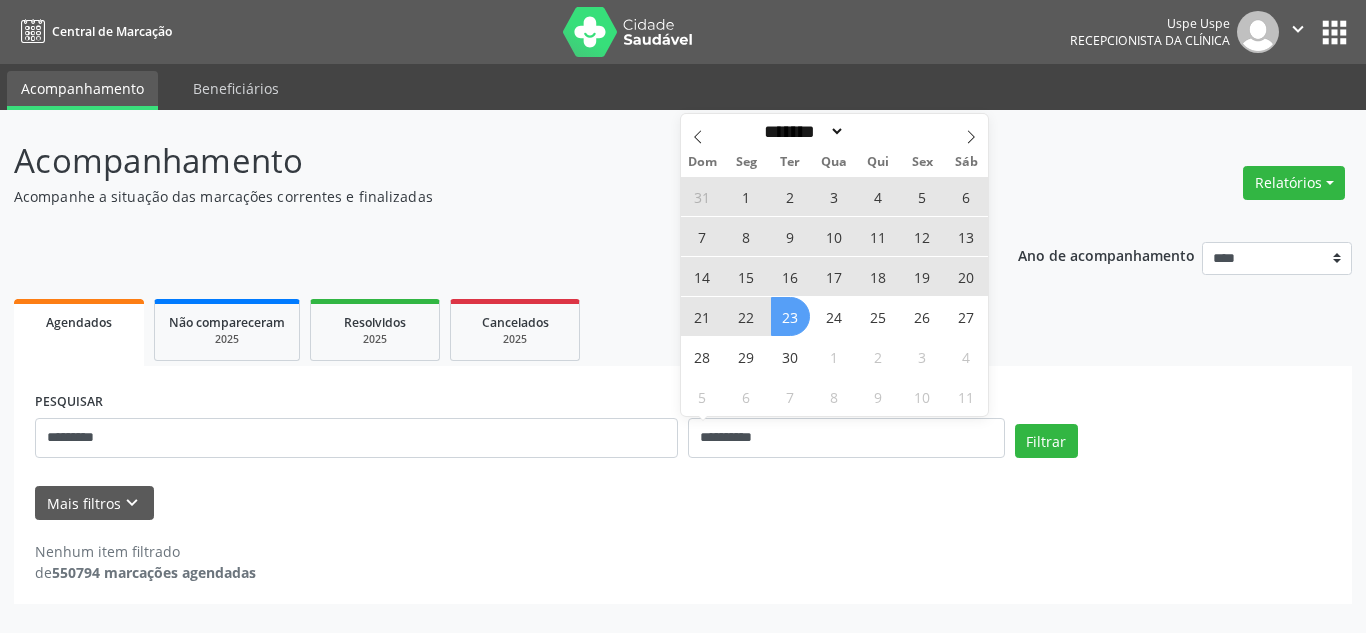 click on "23" at bounding box center (790, 316) 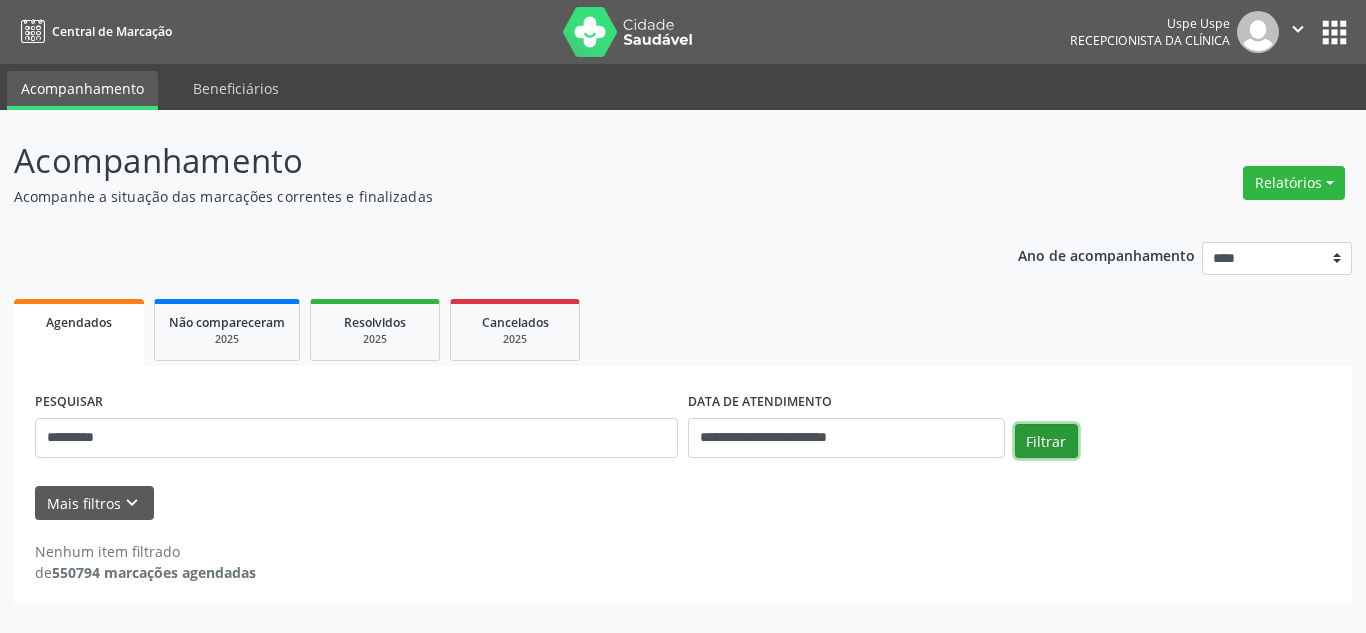 click on "Filtrar" at bounding box center (1046, 441) 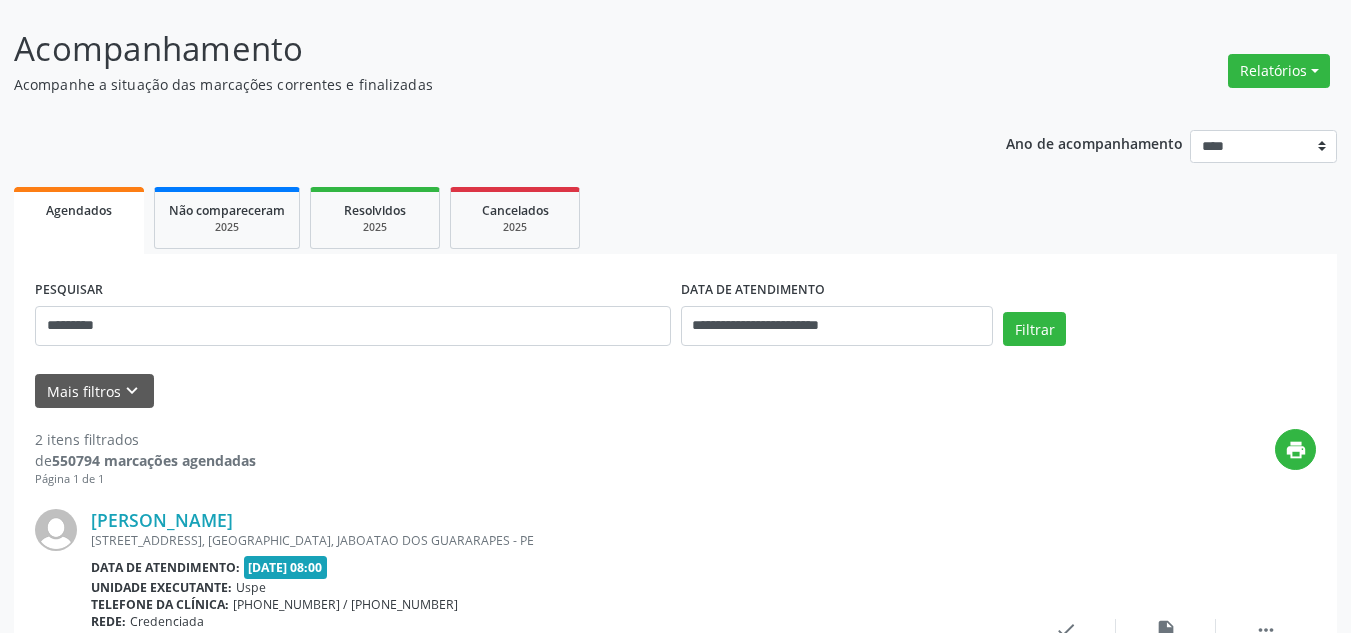 scroll, scrollTop: 0, scrollLeft: 0, axis: both 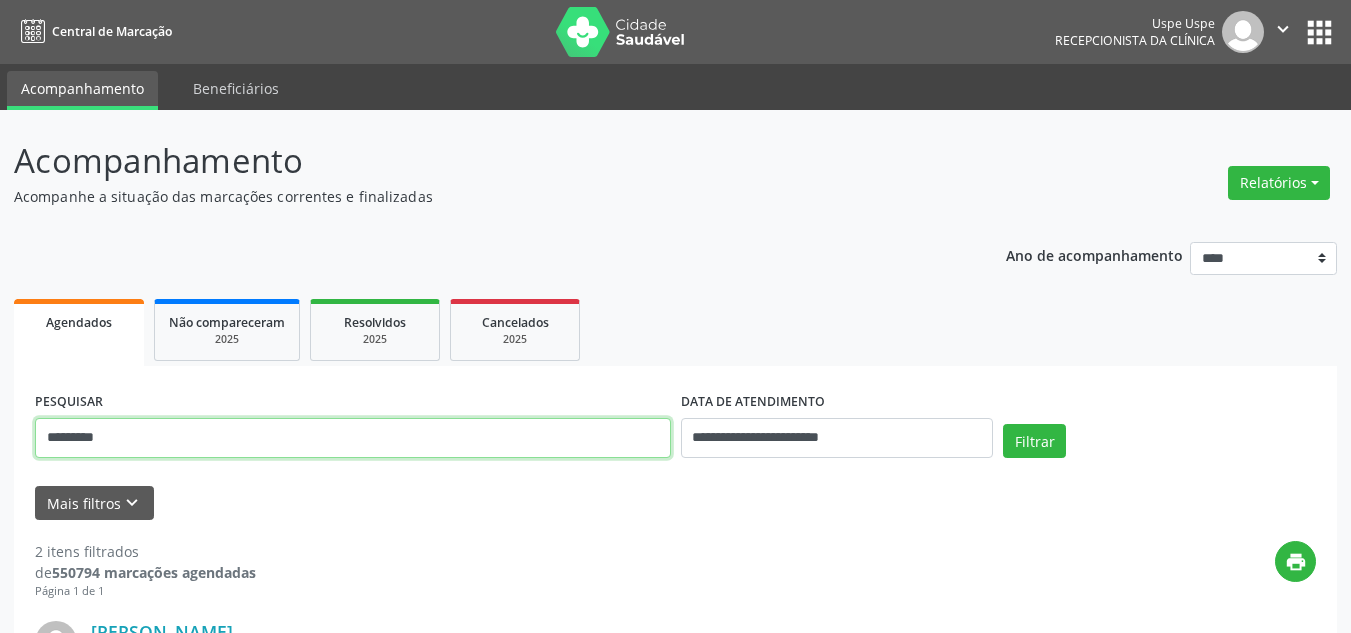 drag, startPoint x: 200, startPoint y: 429, endPoint x: 26, endPoint y: 436, distance: 174.14075 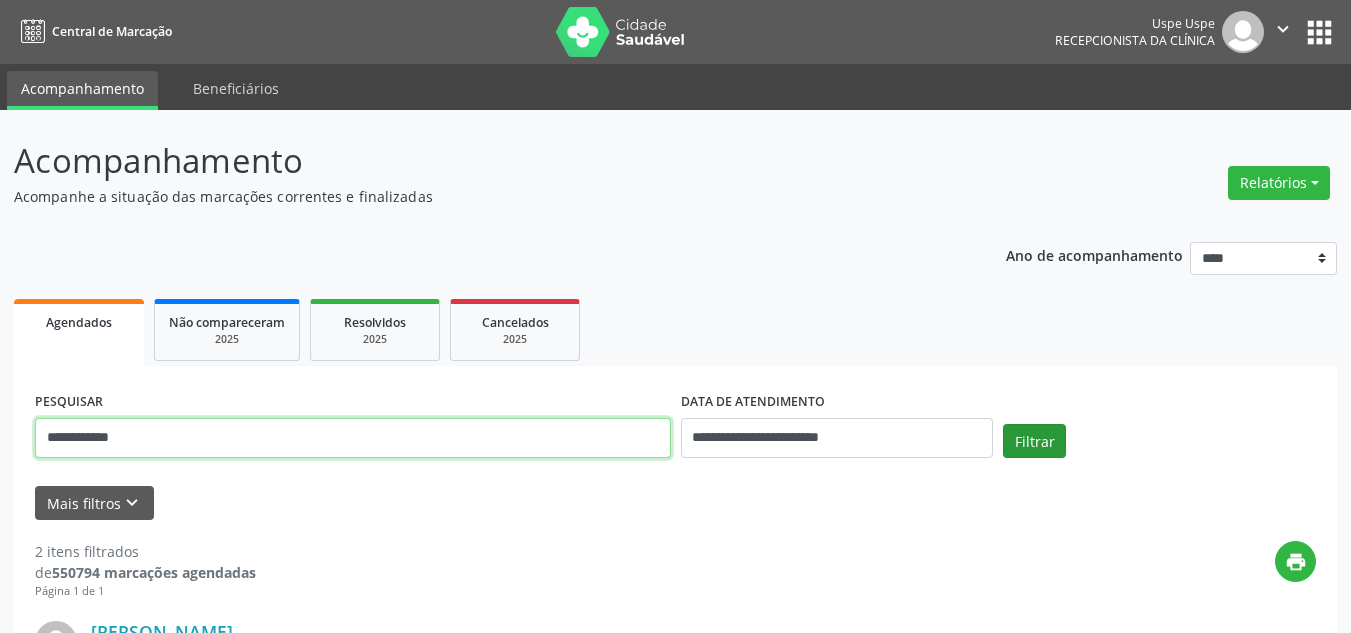 type on "**********" 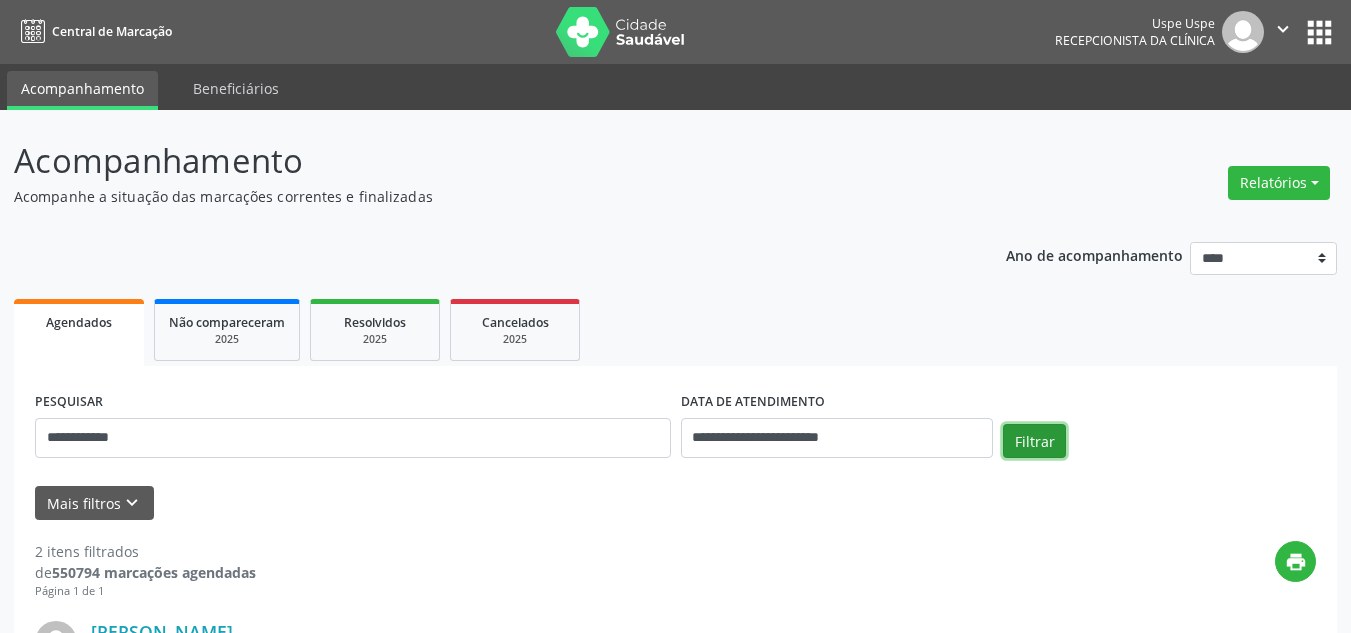 click on "Filtrar" at bounding box center [1034, 441] 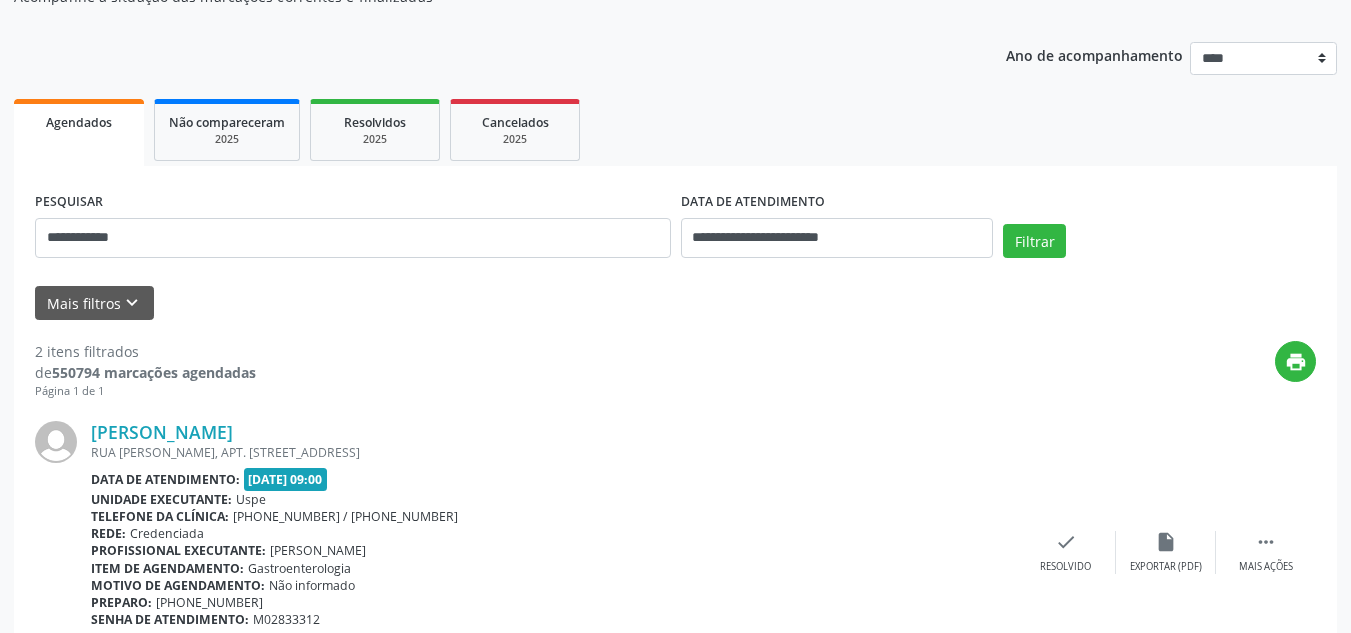 scroll, scrollTop: 300, scrollLeft: 0, axis: vertical 